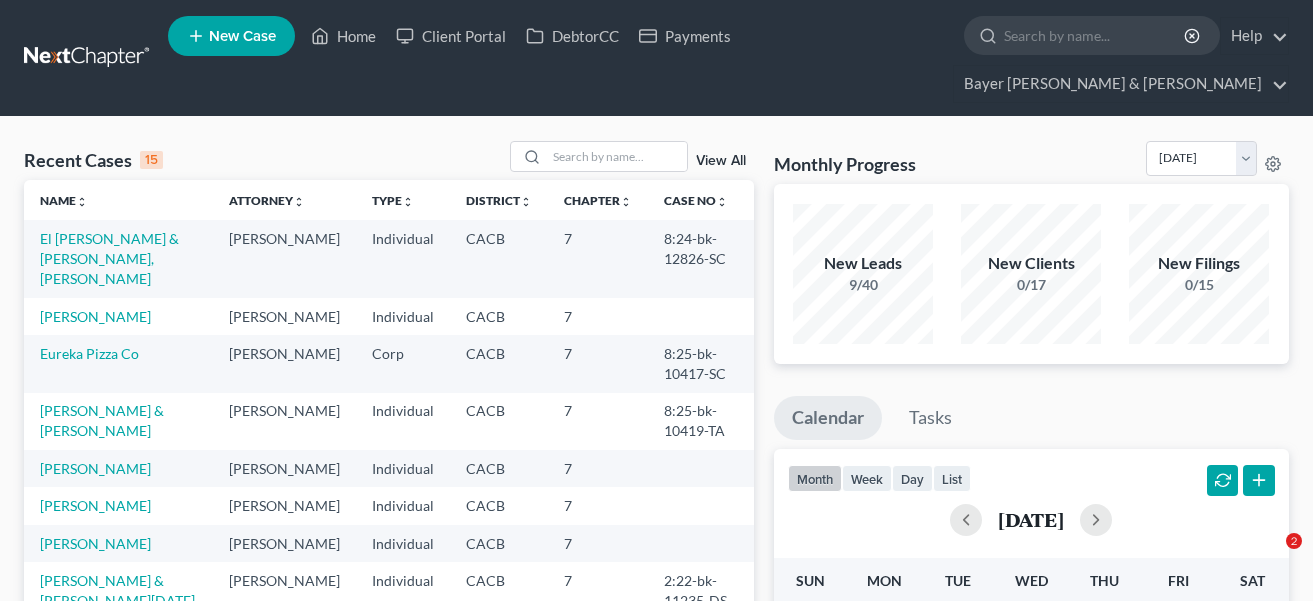 scroll, scrollTop: 0, scrollLeft: 0, axis: both 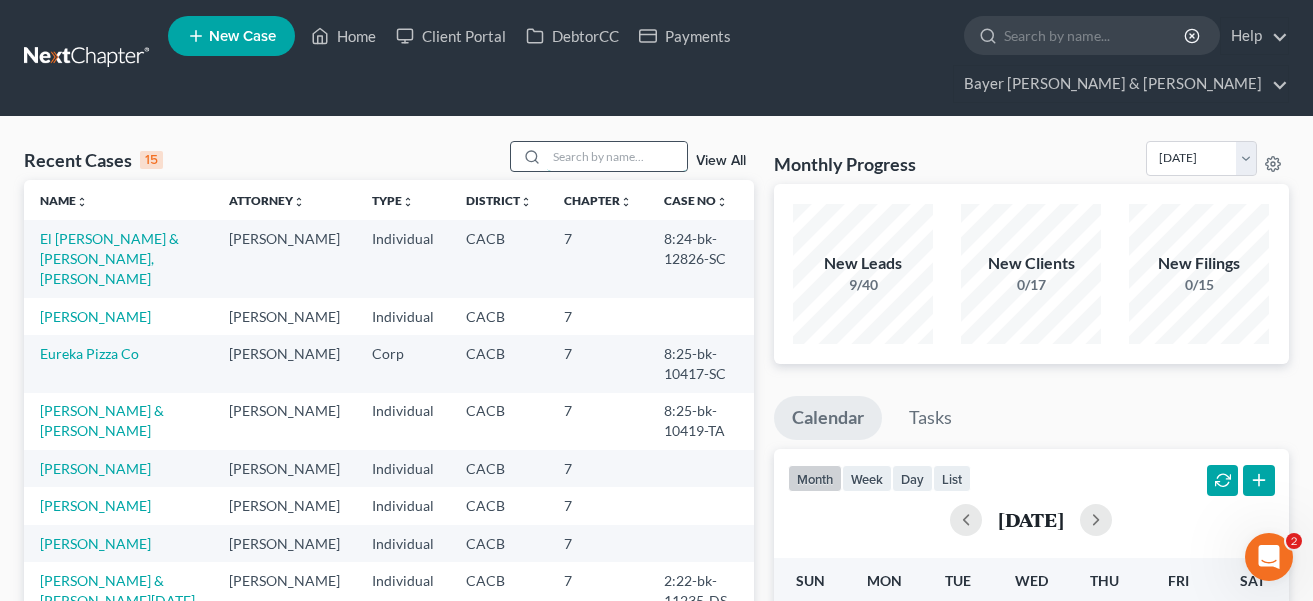 click at bounding box center (617, 156) 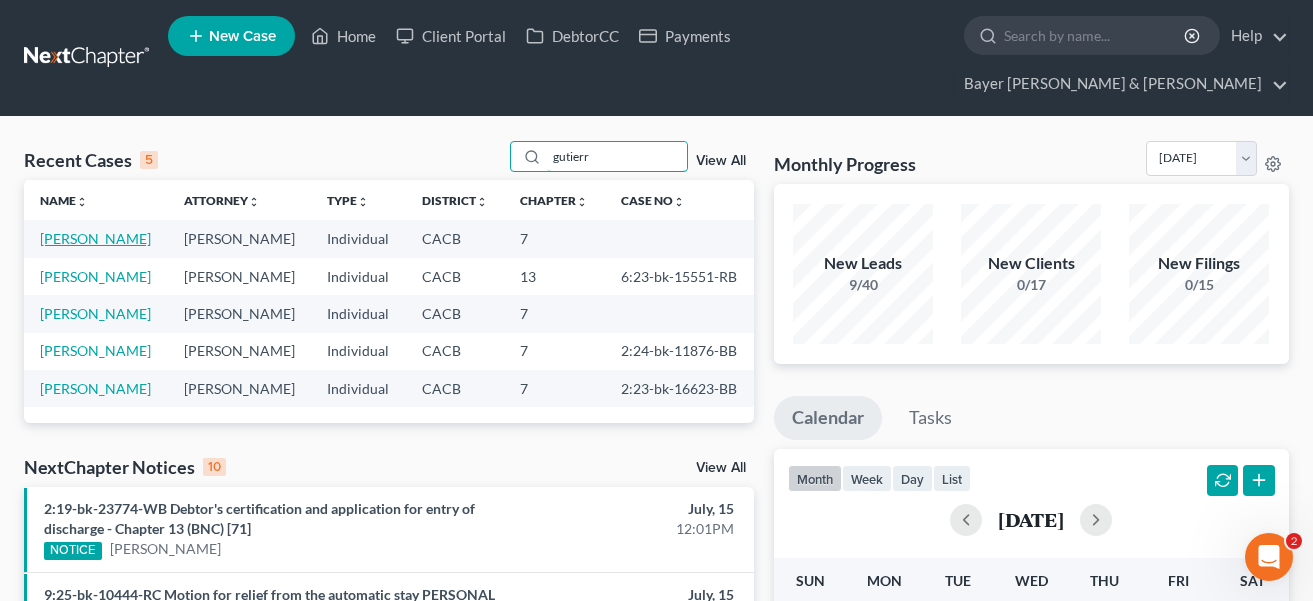 type on "gutierr" 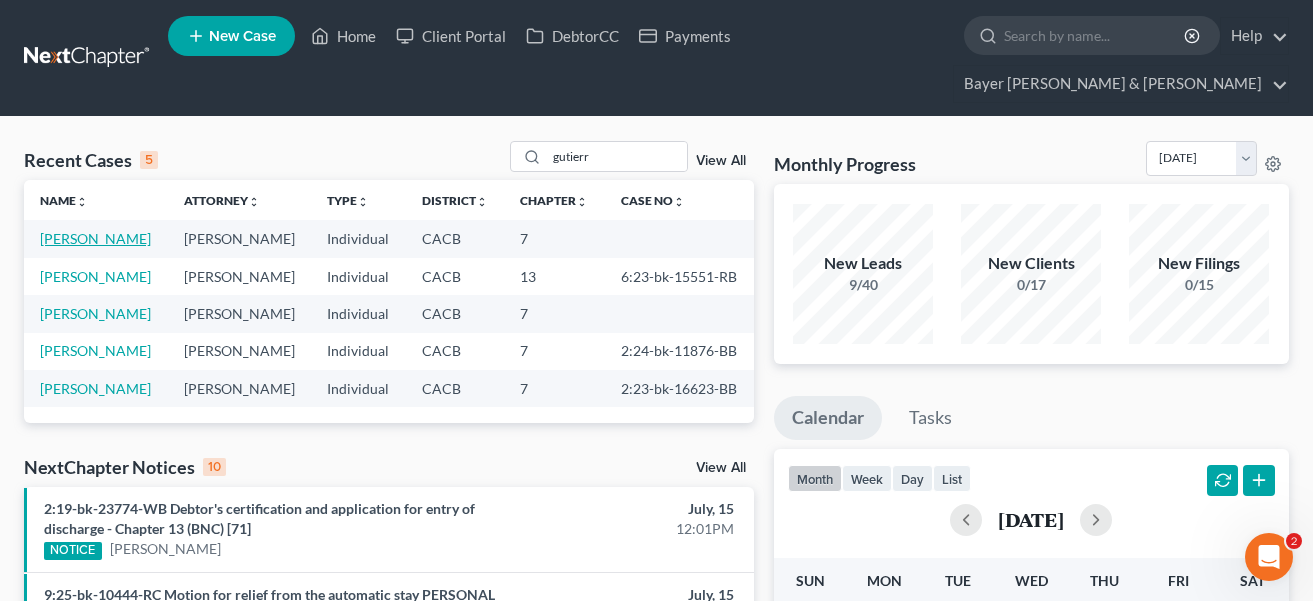 click on "[PERSON_NAME]" at bounding box center (95, 238) 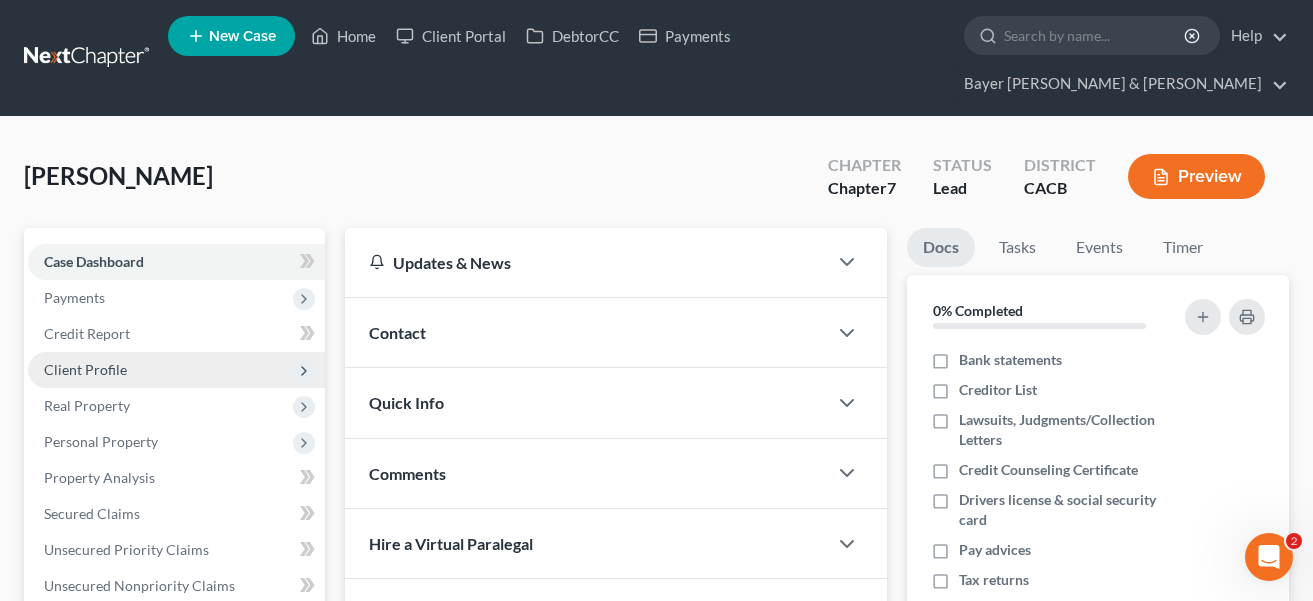 click on "Client Profile" at bounding box center (176, 370) 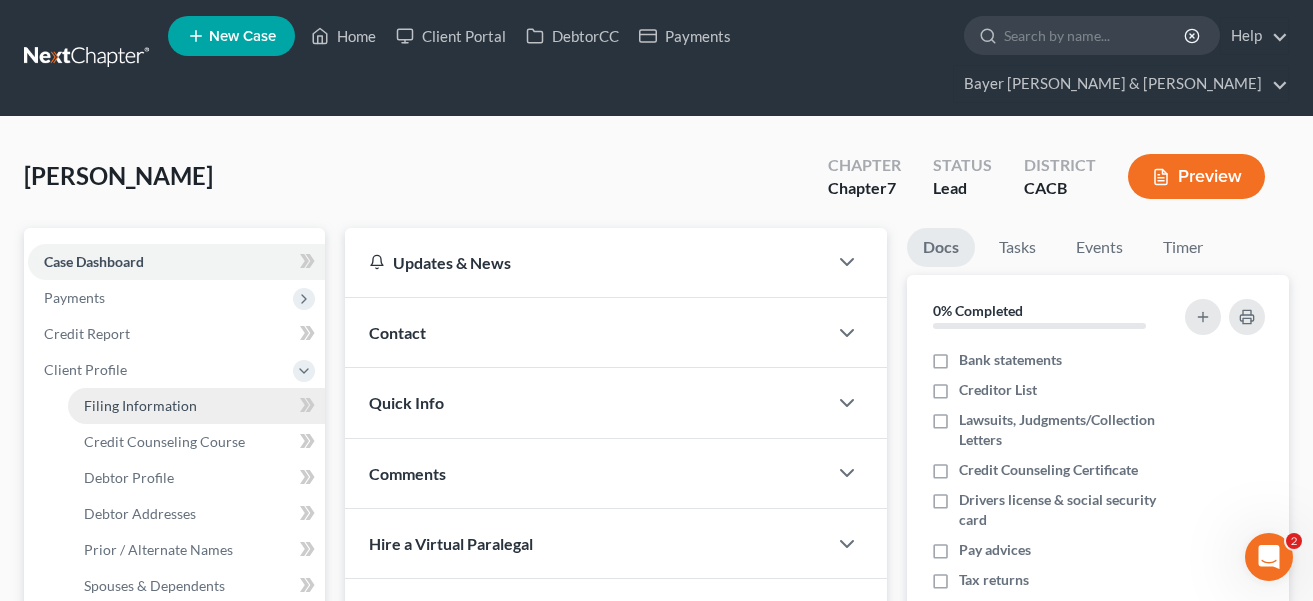 click on "Filing Information" at bounding box center [196, 406] 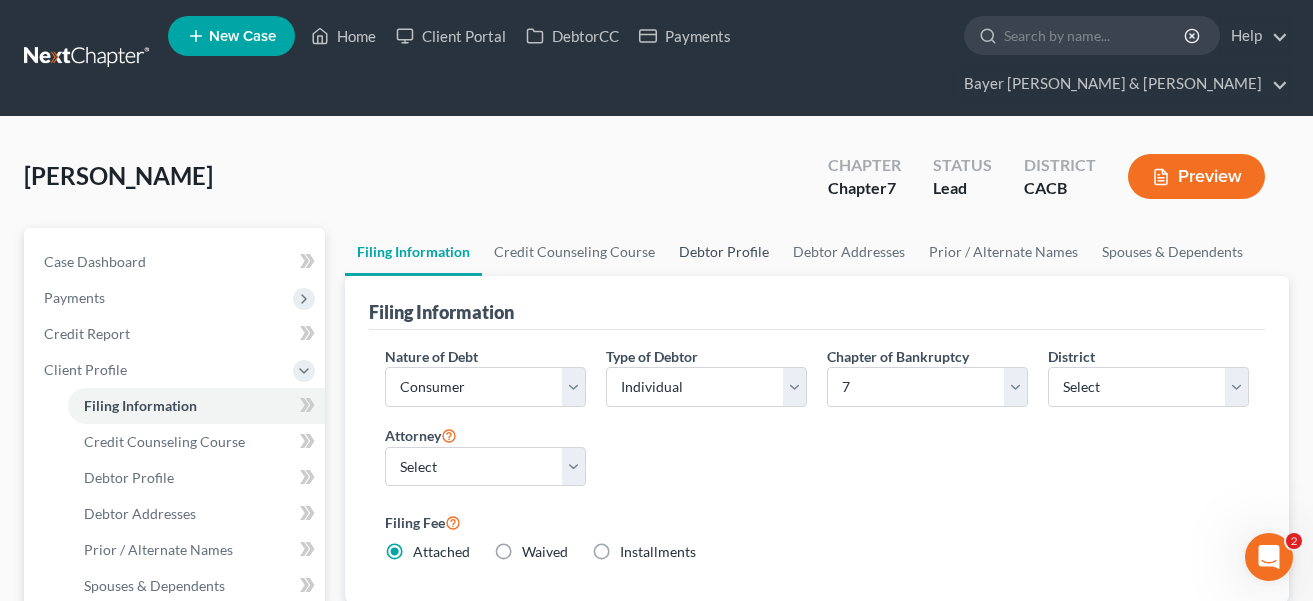 click on "Debtor Profile" at bounding box center [724, 252] 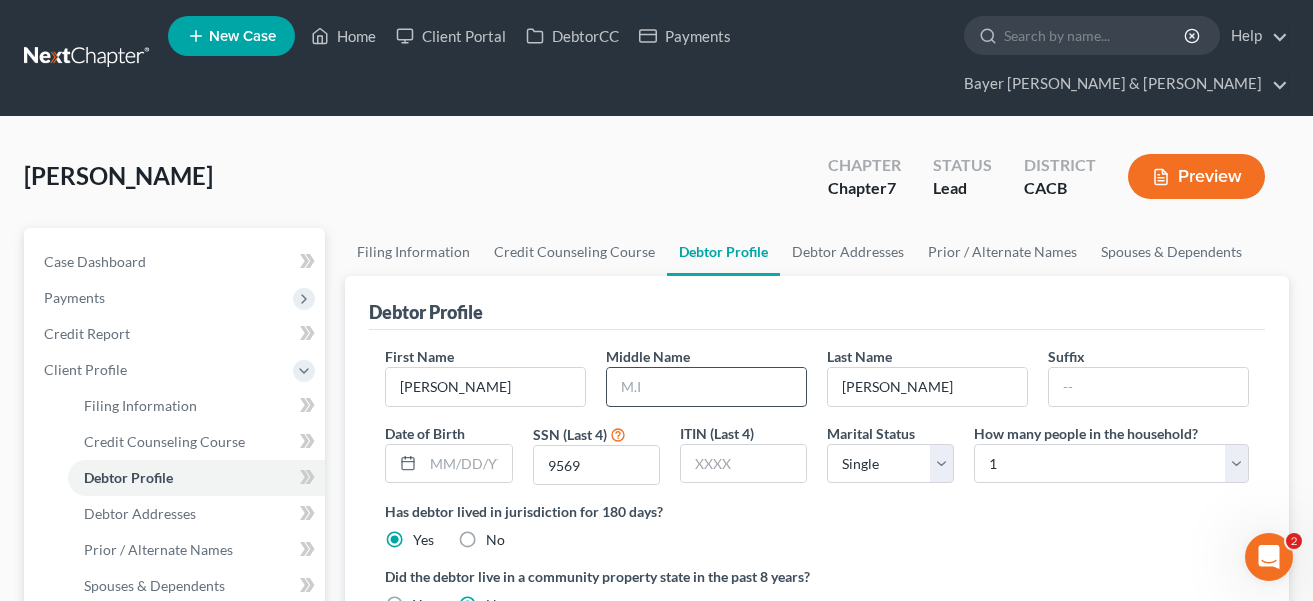click at bounding box center (706, 387) 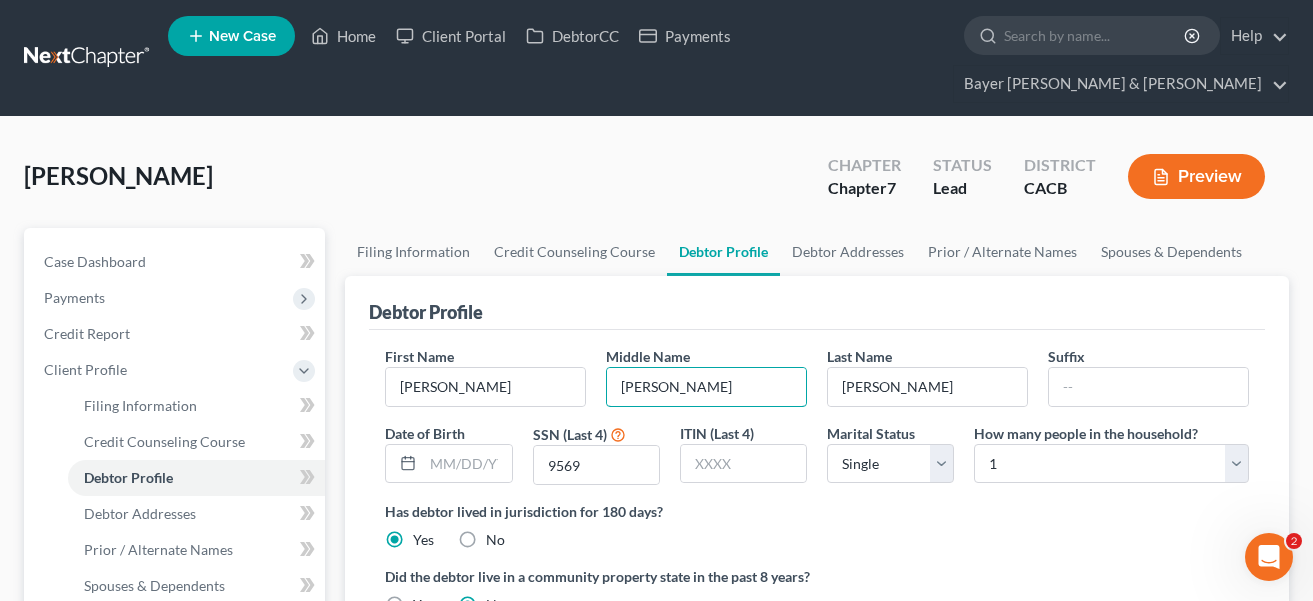 type on "[PERSON_NAME]" 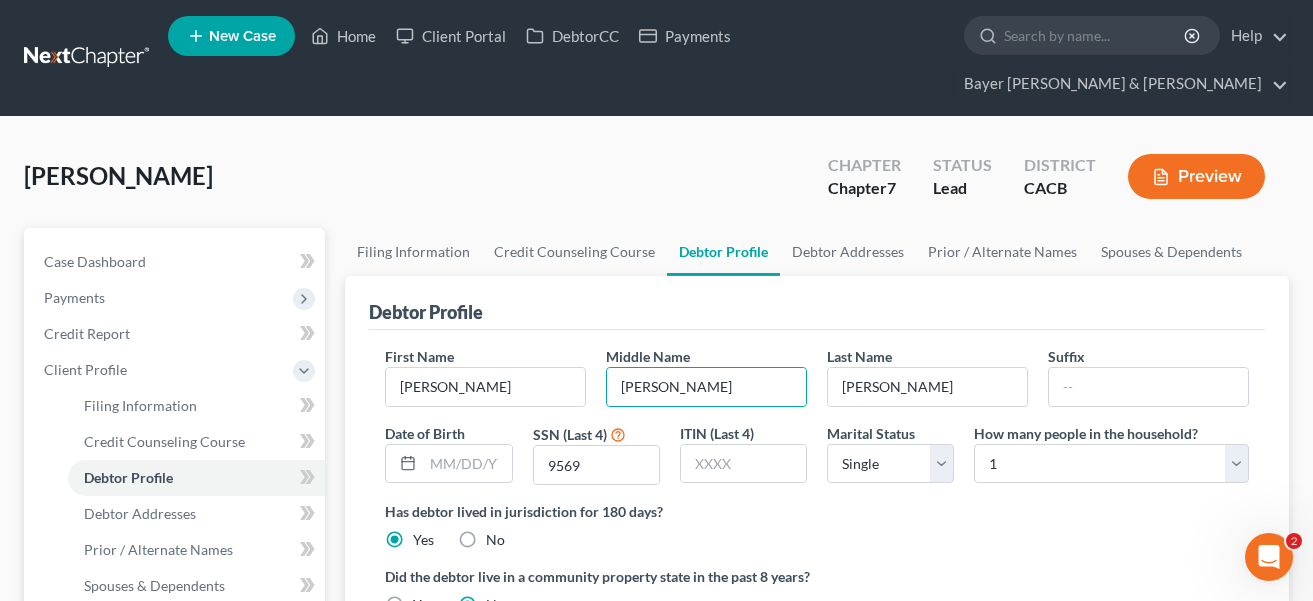drag, startPoint x: 867, startPoint y: 469, endPoint x: 891, endPoint y: 485, distance: 28.84441 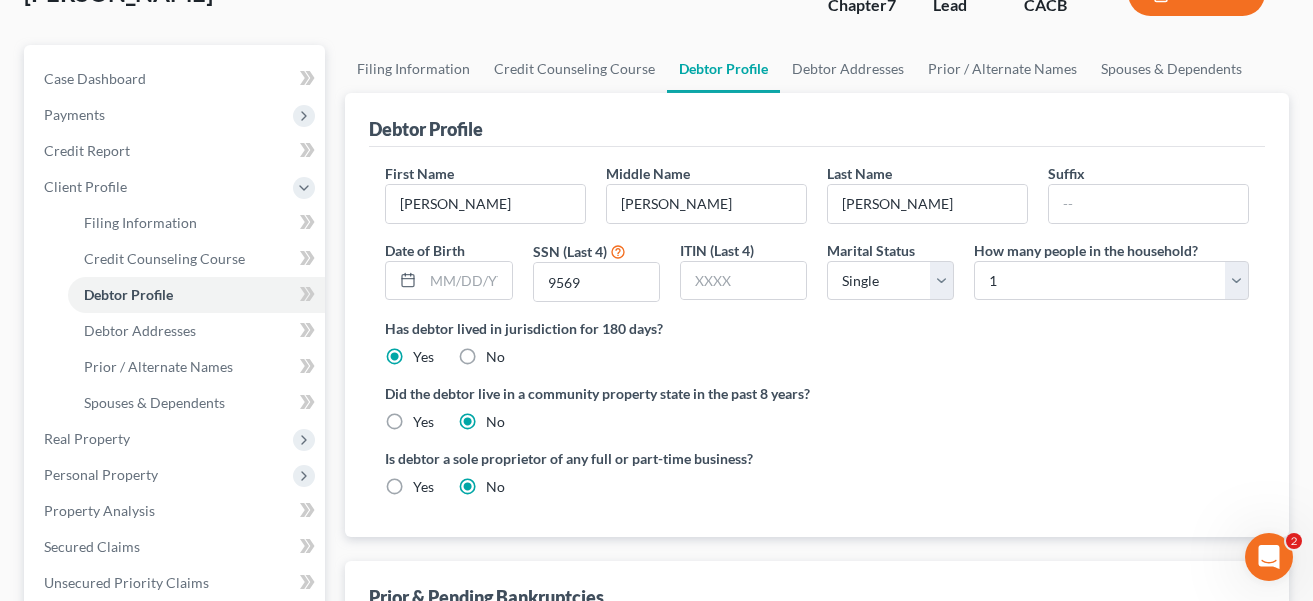 scroll, scrollTop: 200, scrollLeft: 0, axis: vertical 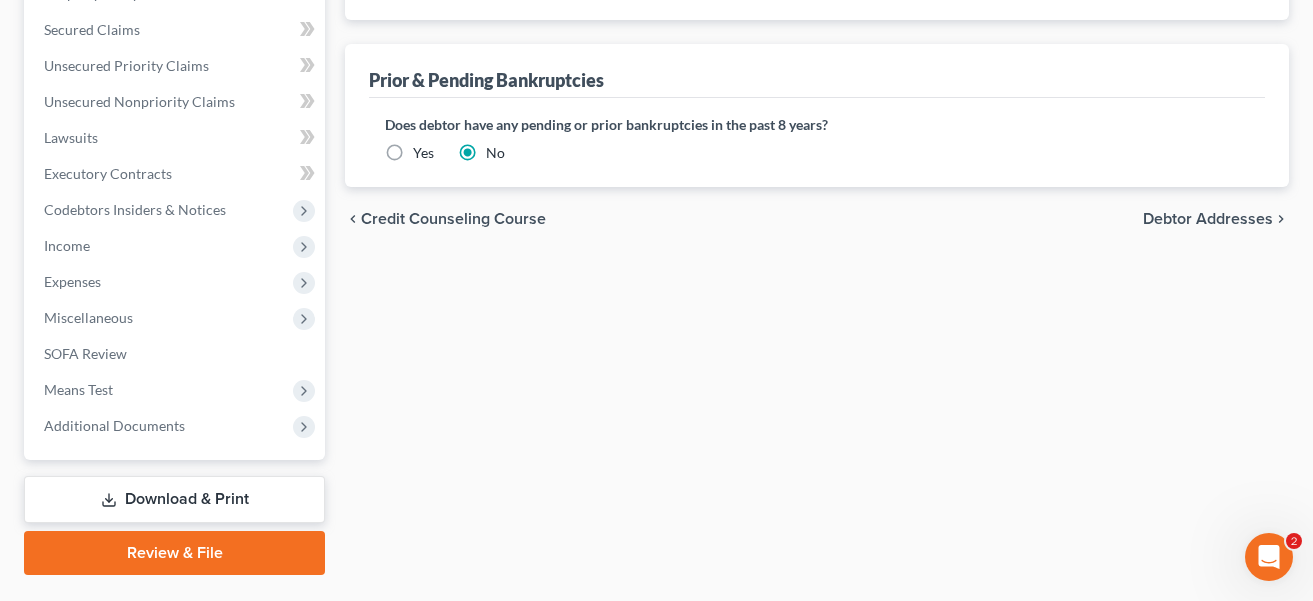 click on "Download & Print" at bounding box center [174, 499] 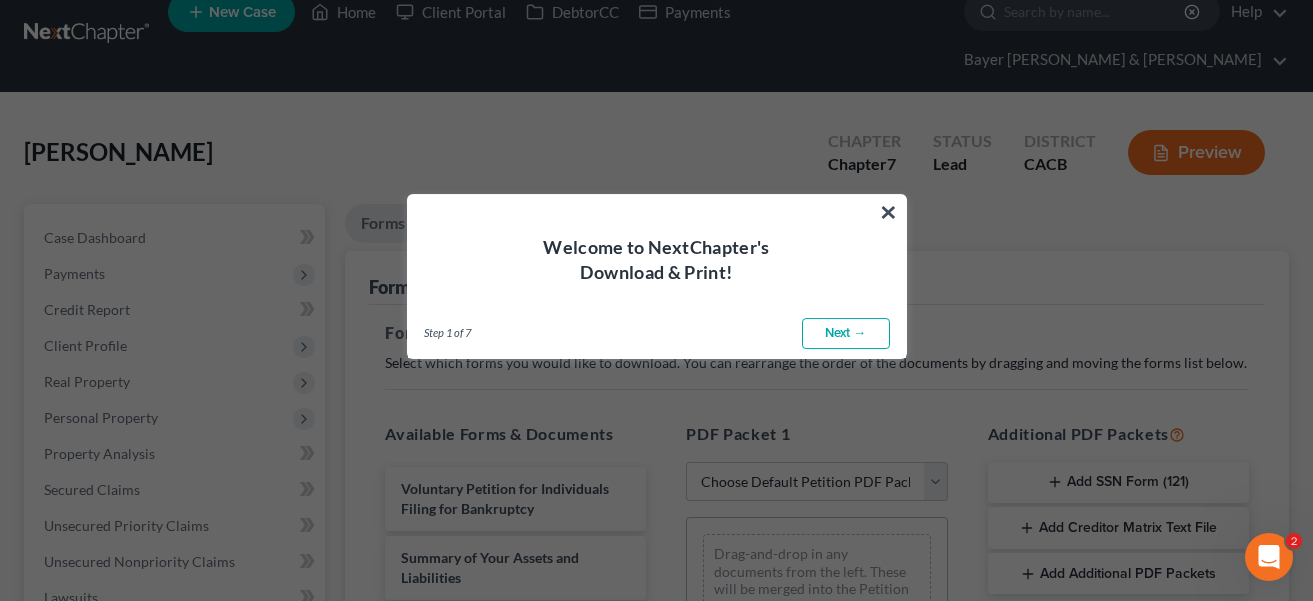scroll, scrollTop: 0, scrollLeft: 0, axis: both 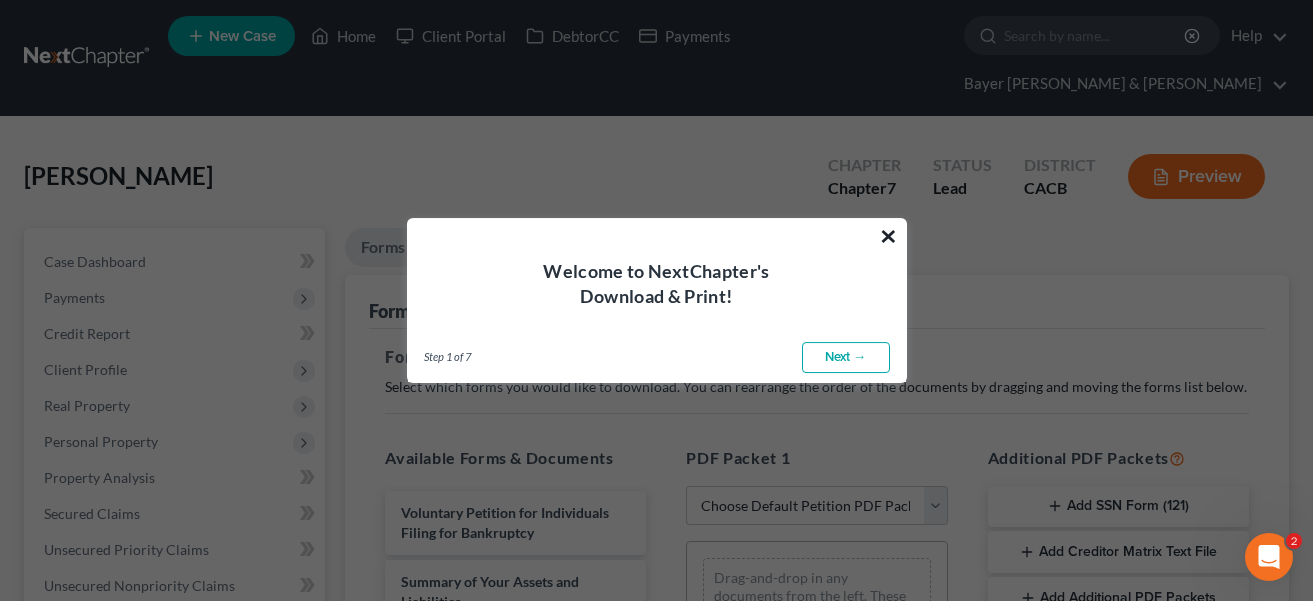 click on "×" at bounding box center (888, 236) 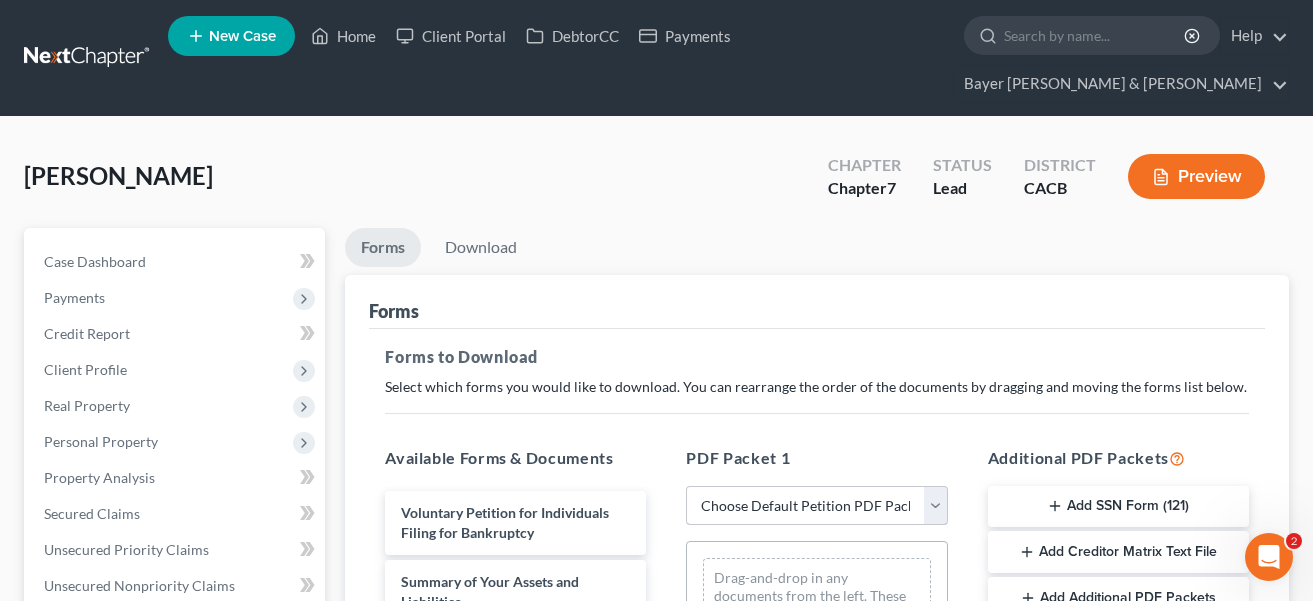 click on "Choose Default Petition PDF Packet Complete Bankruptcy Petition (all forms and schedules) Emergency Filing Forms (Petition and Creditor List Only) Amended Forms Signature Pages Only" at bounding box center (816, 506) 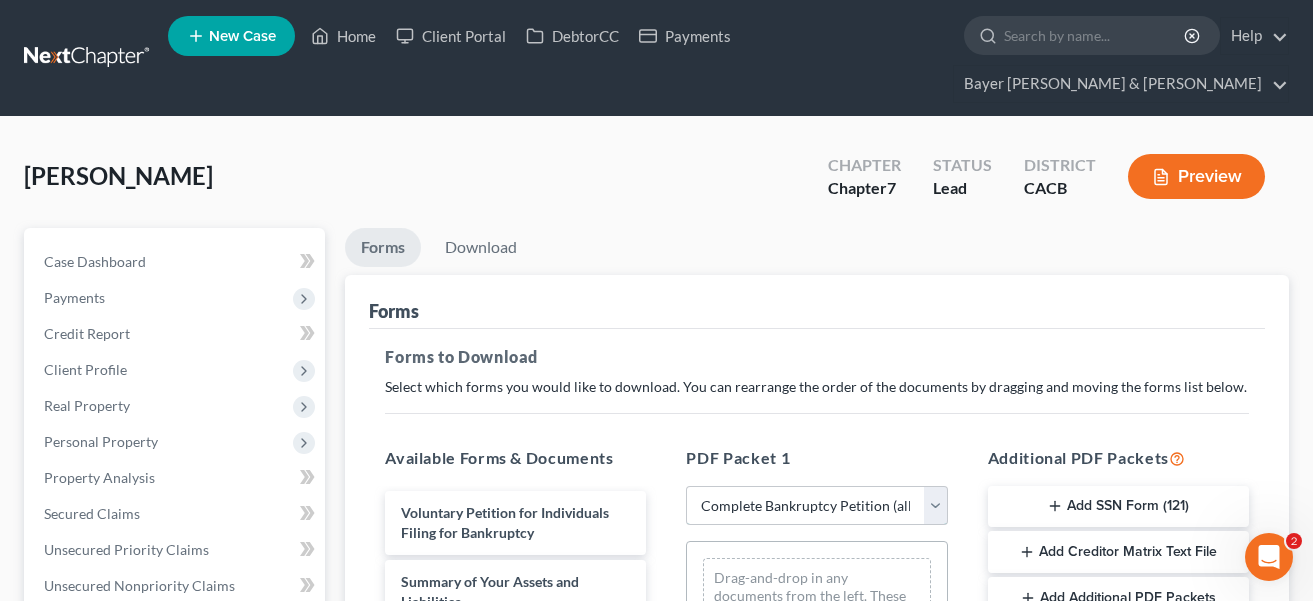 click on "Choose Default Petition PDF Packet Complete Bankruptcy Petition (all forms and schedules) Emergency Filing Forms (Petition and Creditor List Only) Amended Forms Signature Pages Only" at bounding box center [816, 506] 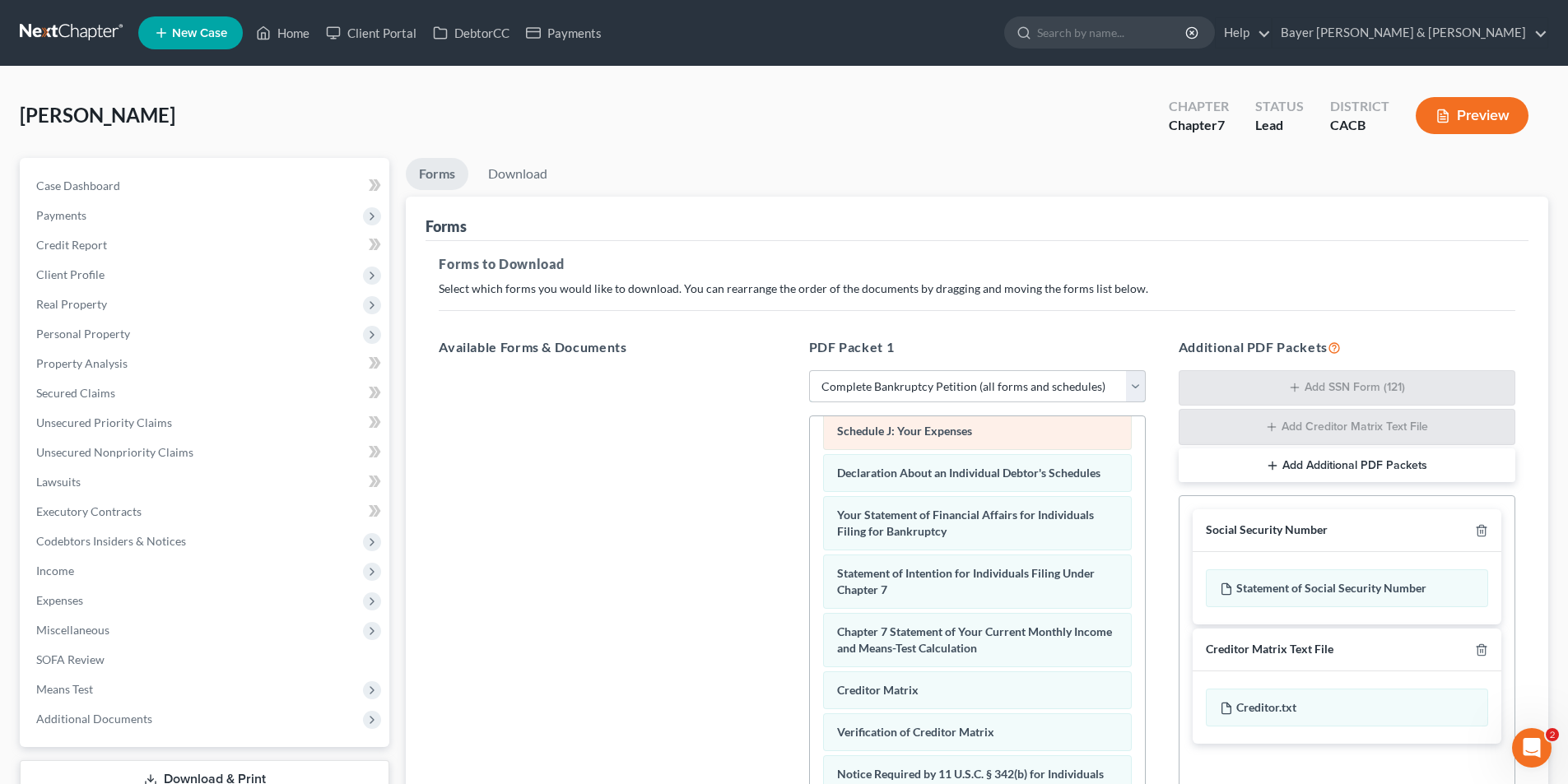 scroll, scrollTop: 524, scrollLeft: 0, axis: vertical 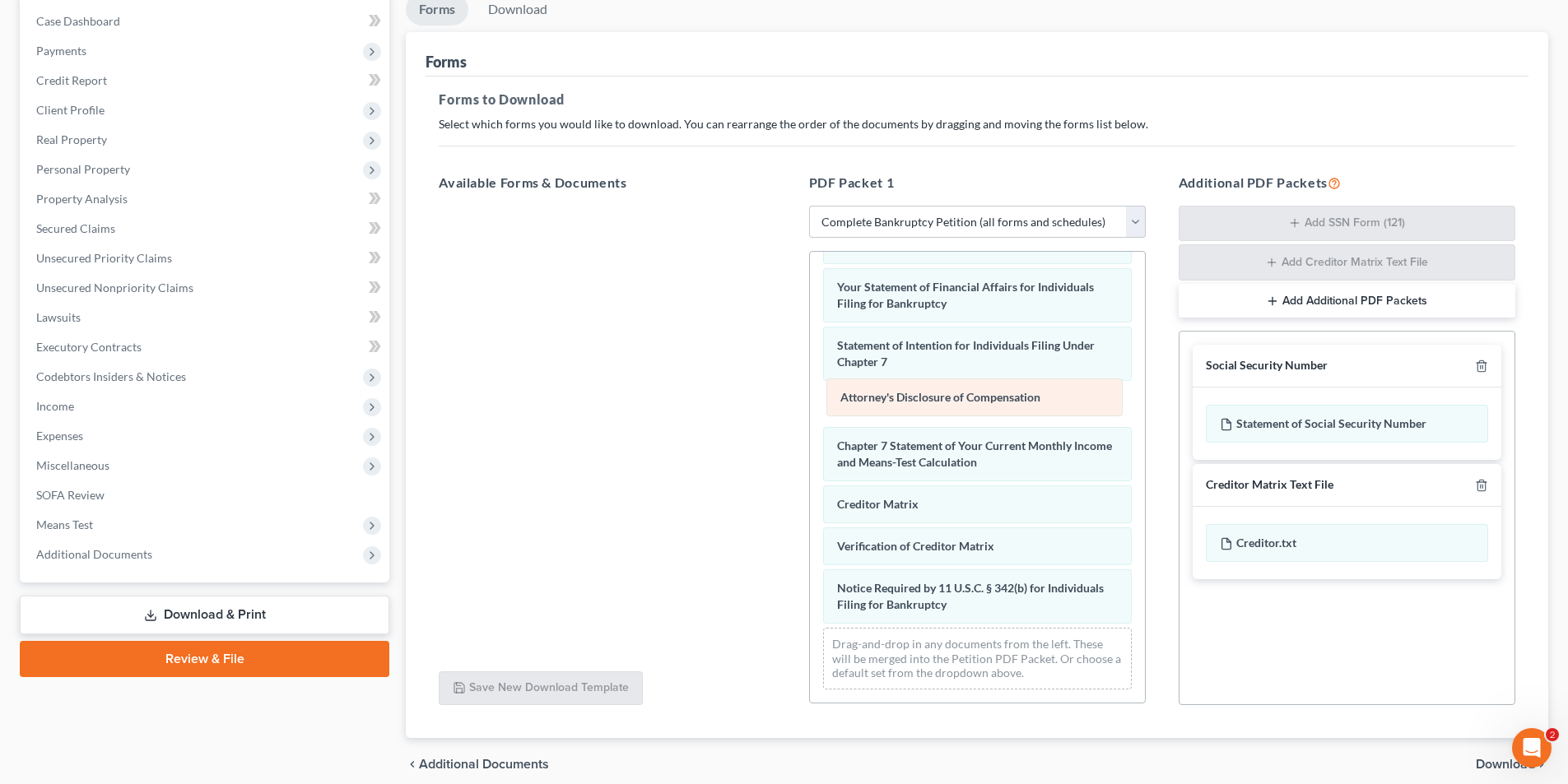 drag, startPoint x: 952, startPoint y: 611, endPoint x: 955, endPoint y: 404, distance: 207.02174 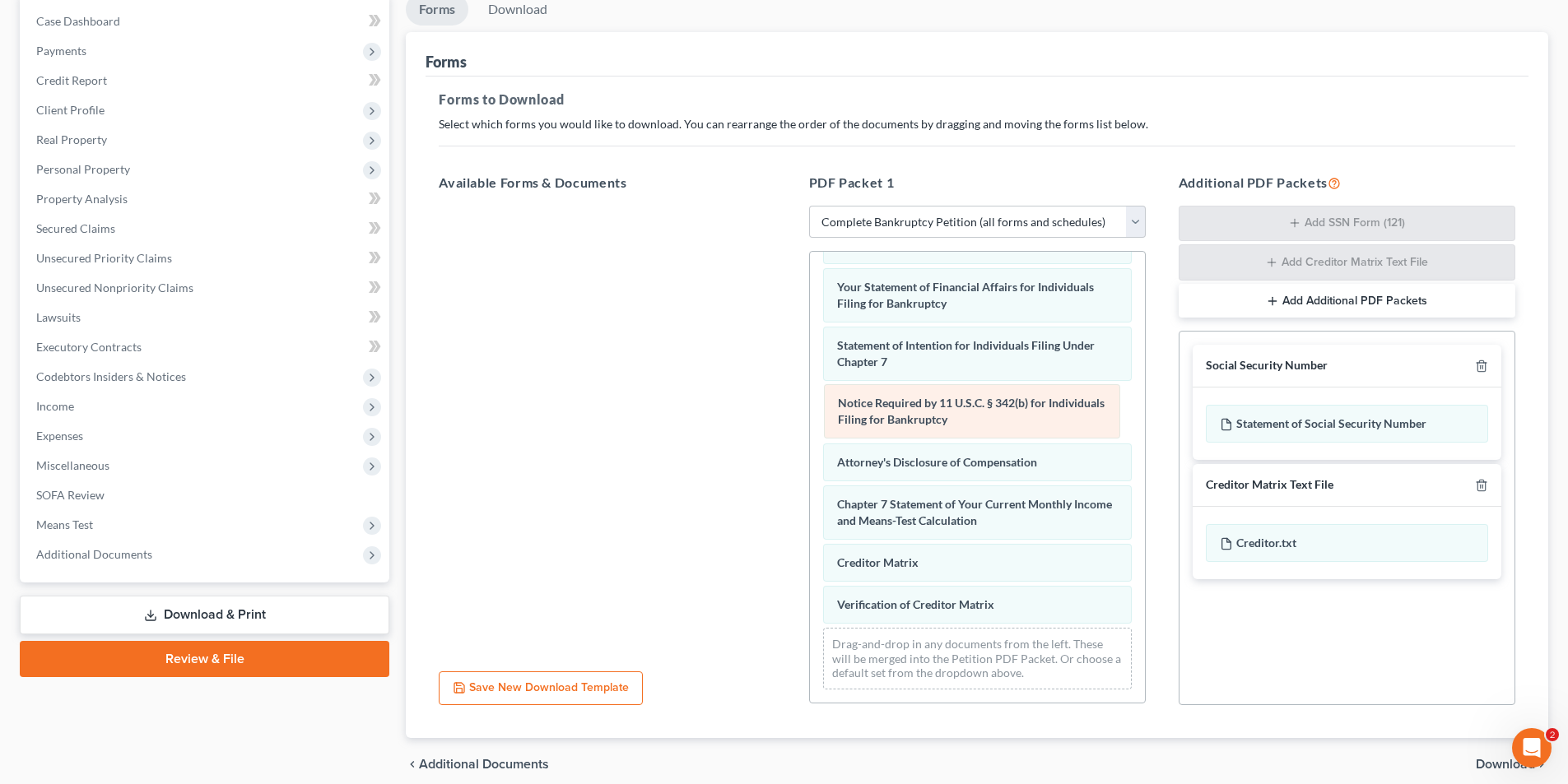drag, startPoint x: 947, startPoint y: 601, endPoint x: 947, endPoint y: 416, distance: 185 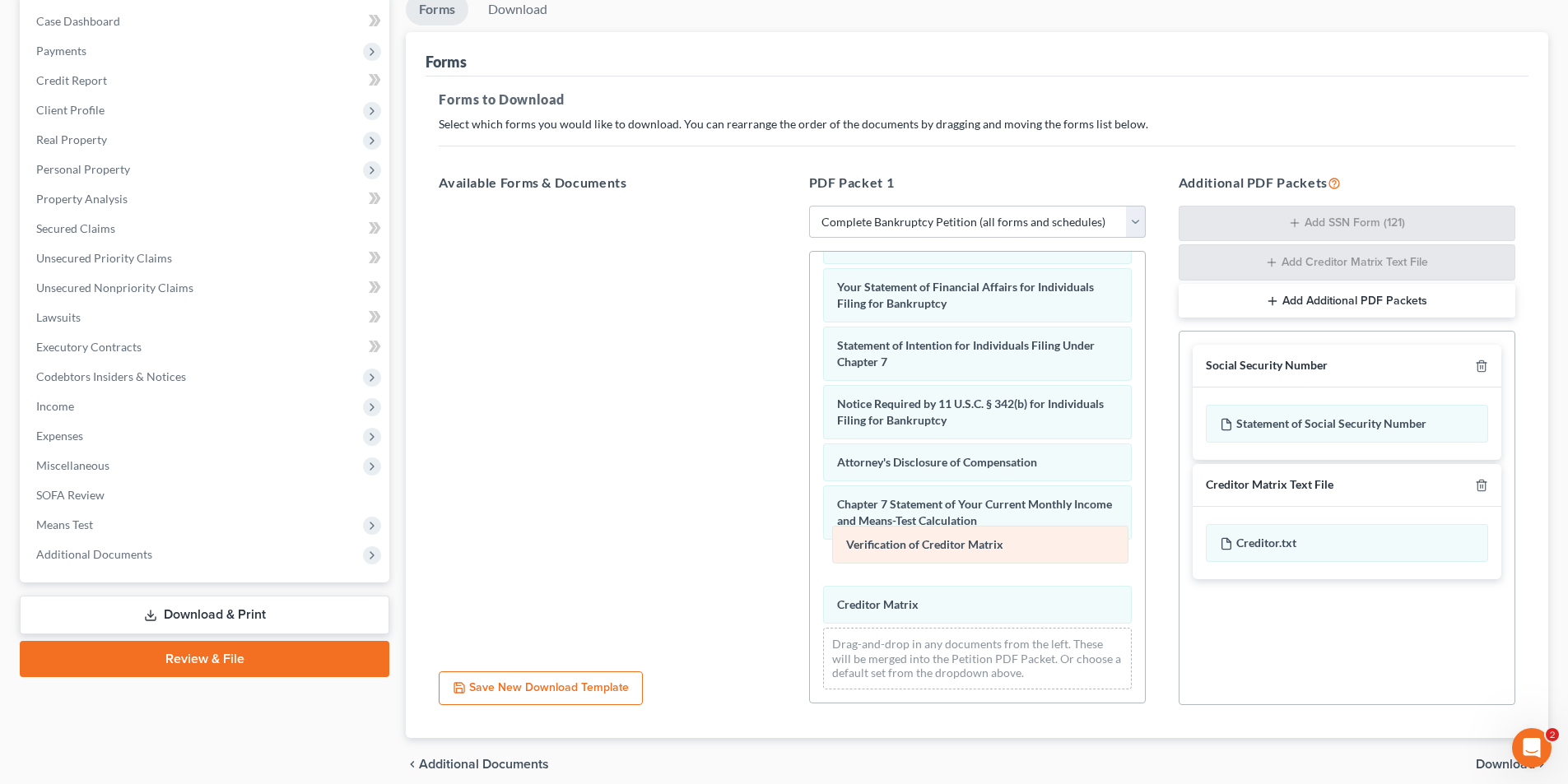 drag, startPoint x: 910, startPoint y: 617, endPoint x: 919, endPoint y: 561, distance: 56.7186 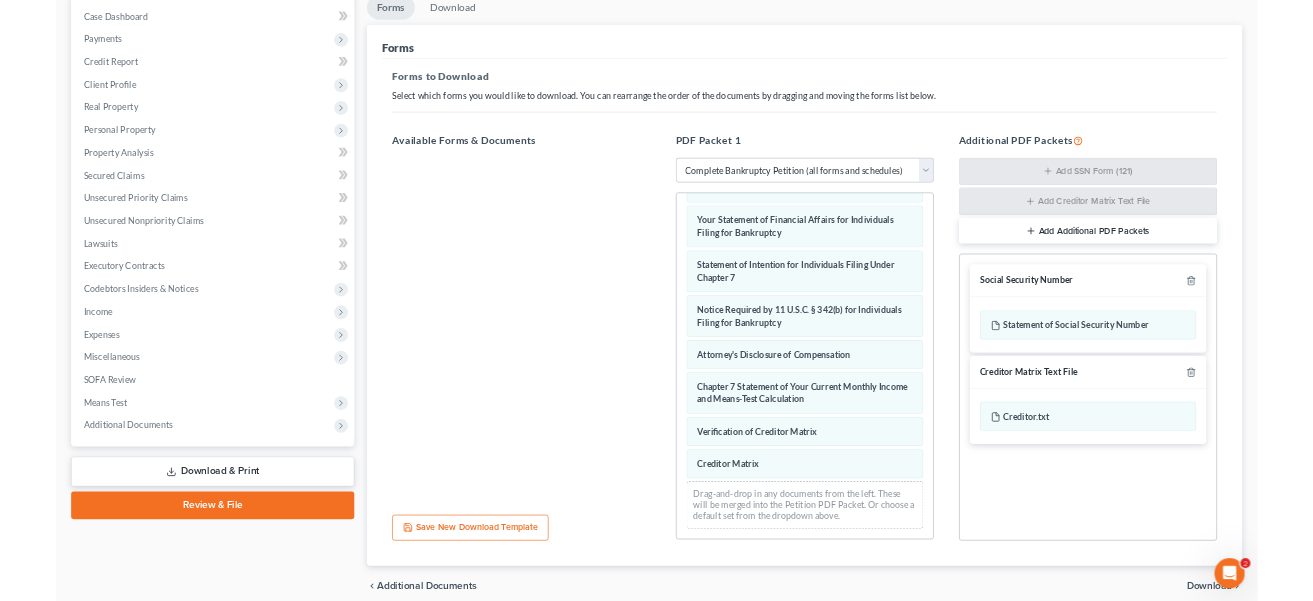 scroll, scrollTop: 0, scrollLeft: 0, axis: both 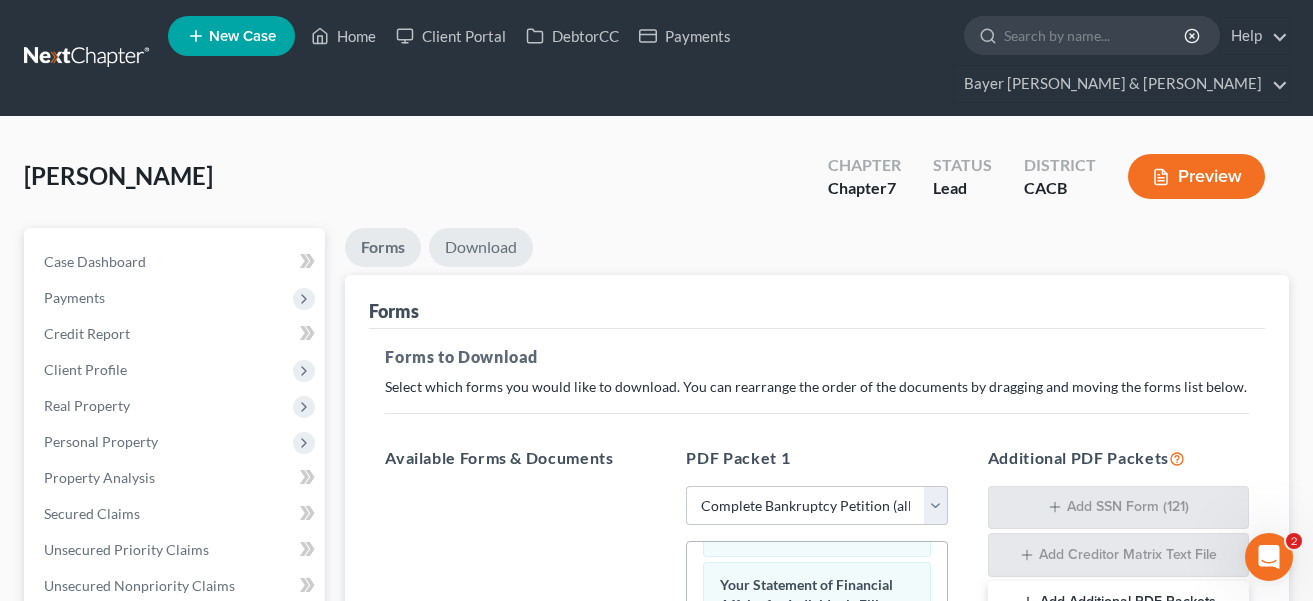 click on "Download" at bounding box center [481, 247] 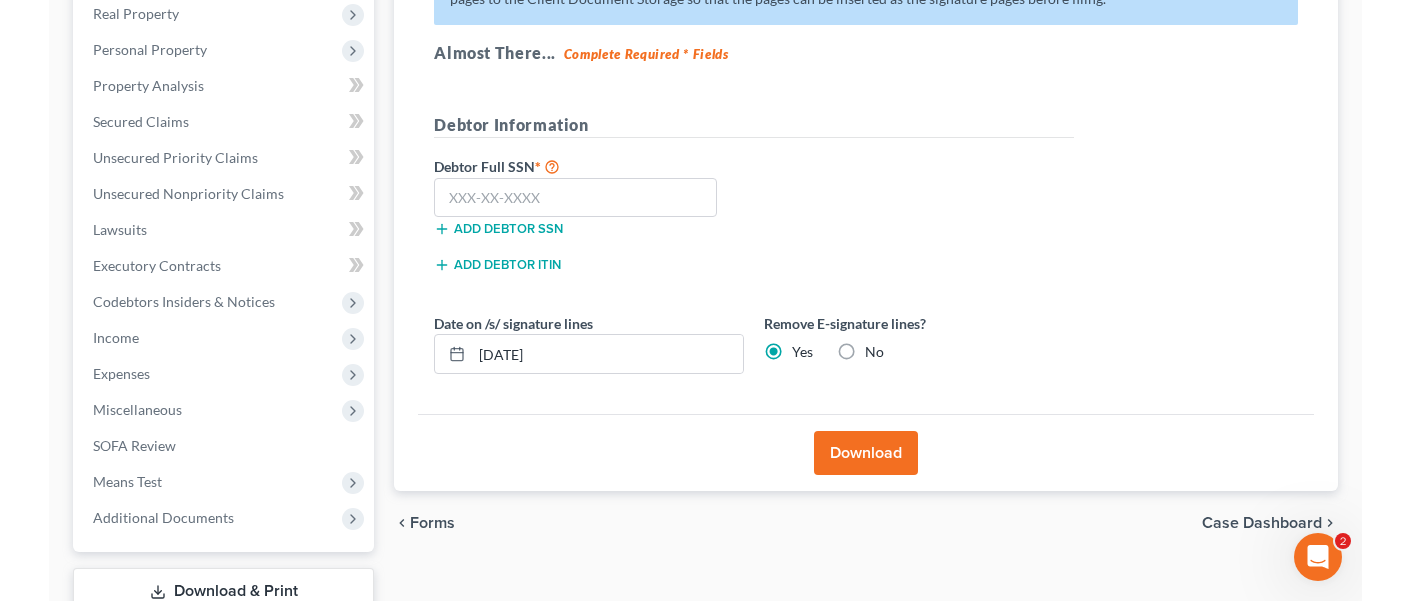 scroll, scrollTop: 400, scrollLeft: 0, axis: vertical 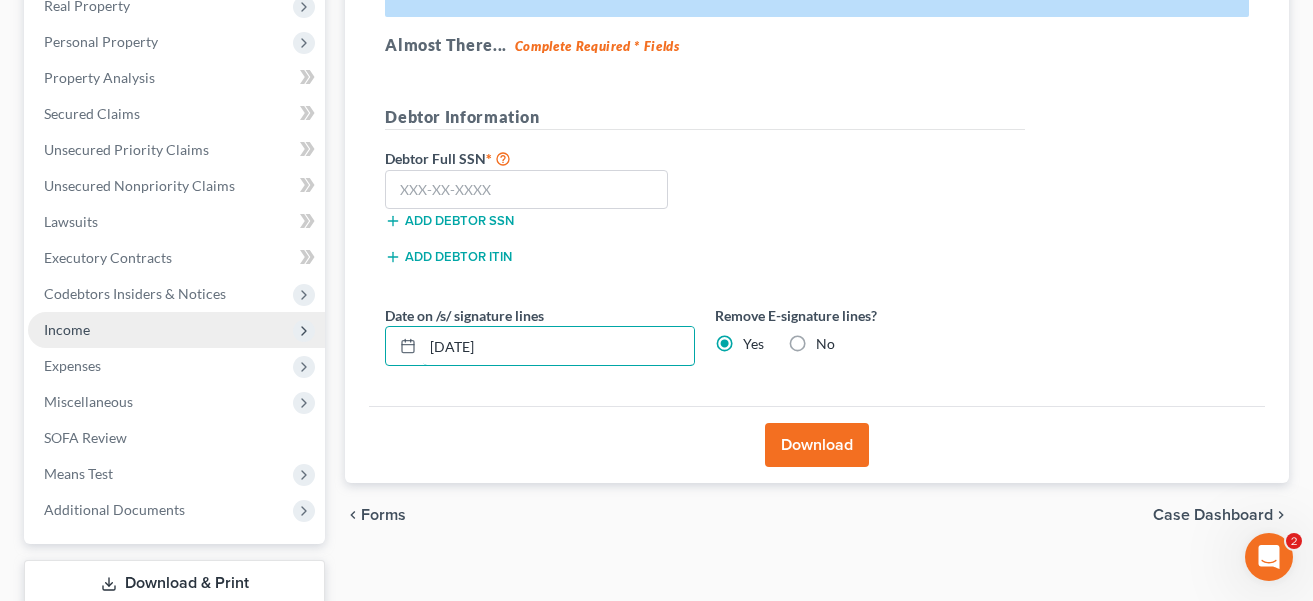 drag, startPoint x: 533, startPoint y: 305, endPoint x: 203, endPoint y: 282, distance: 330.80054 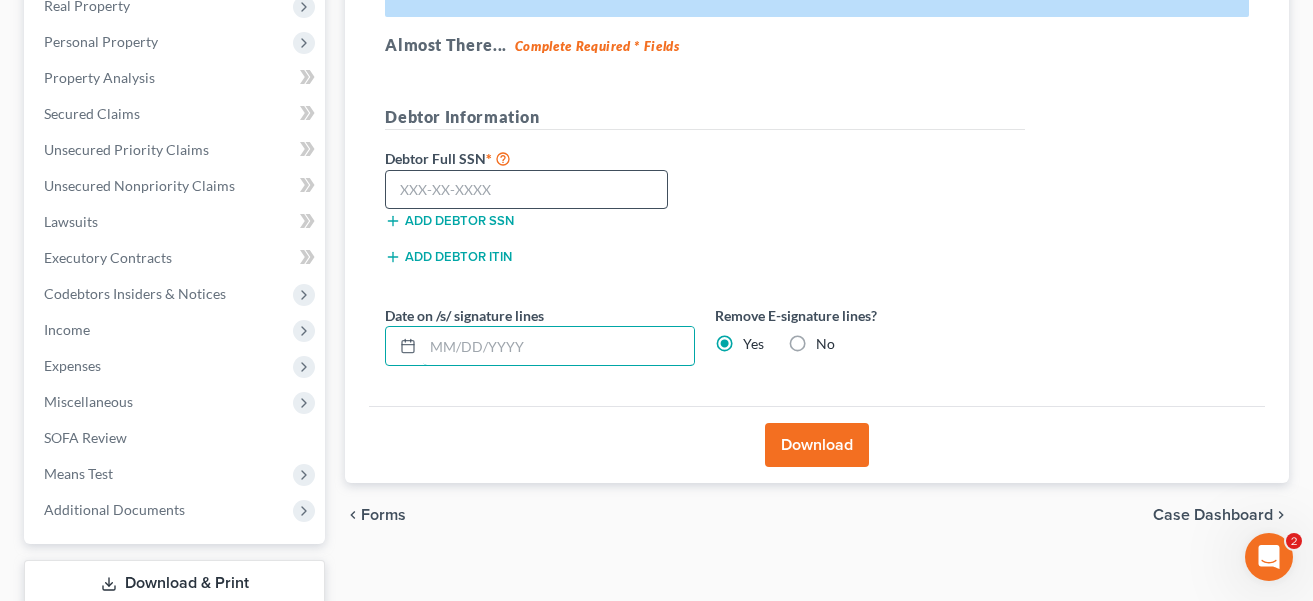 type 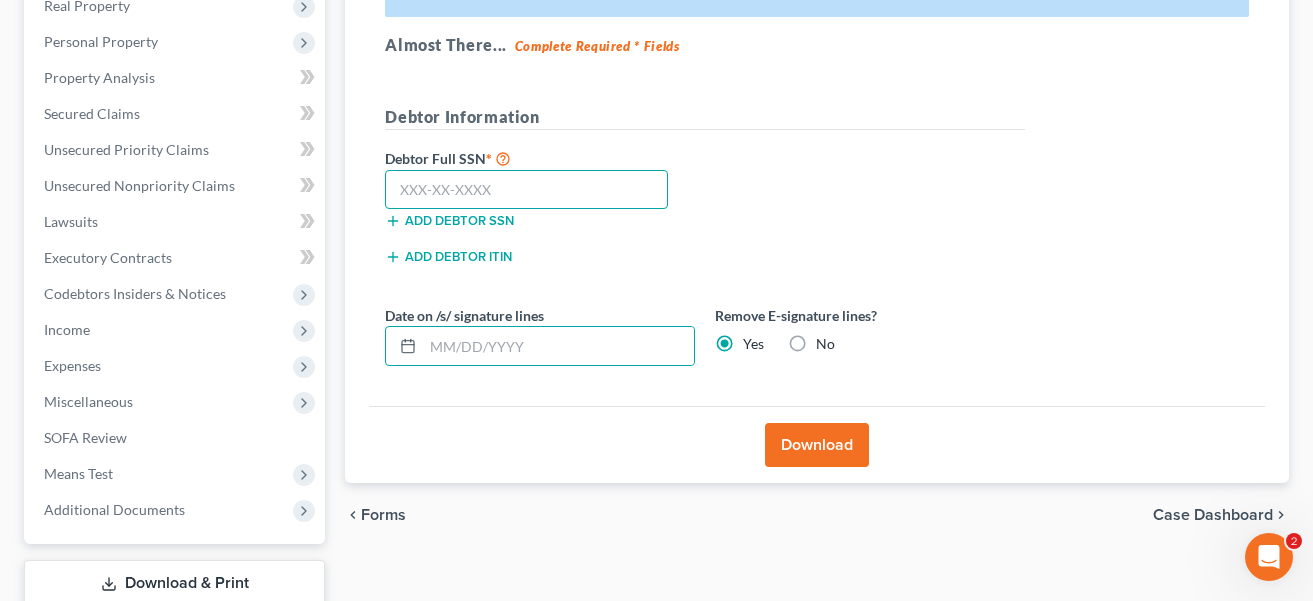 click at bounding box center (526, 190) 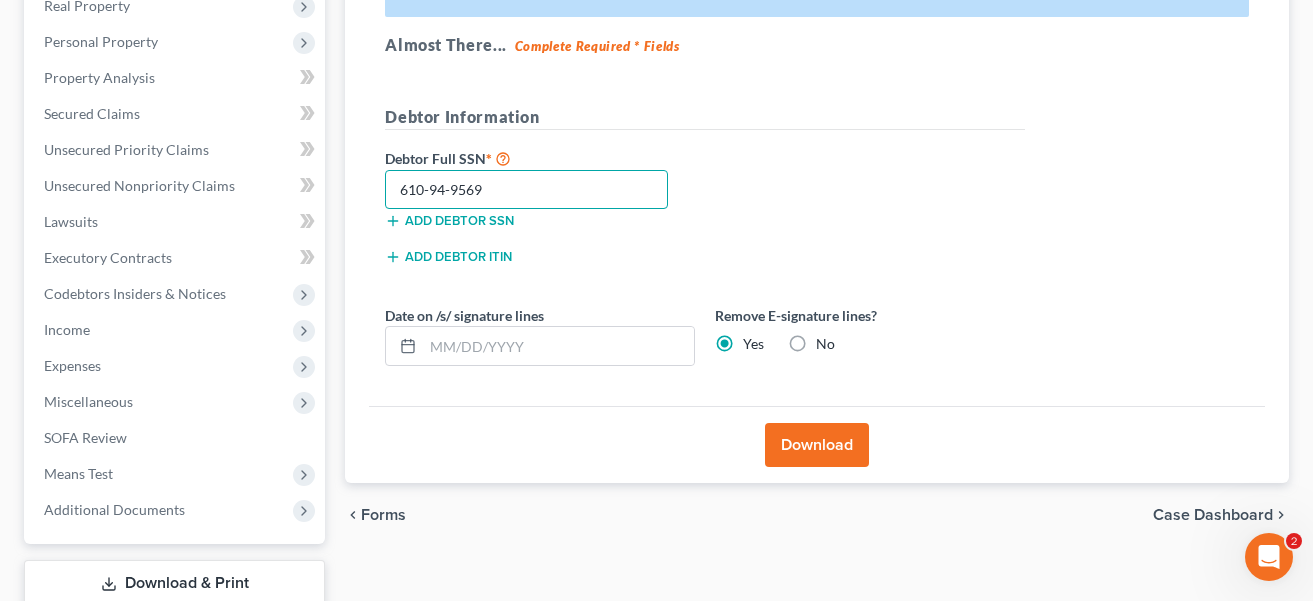 type on "610-94-9569" 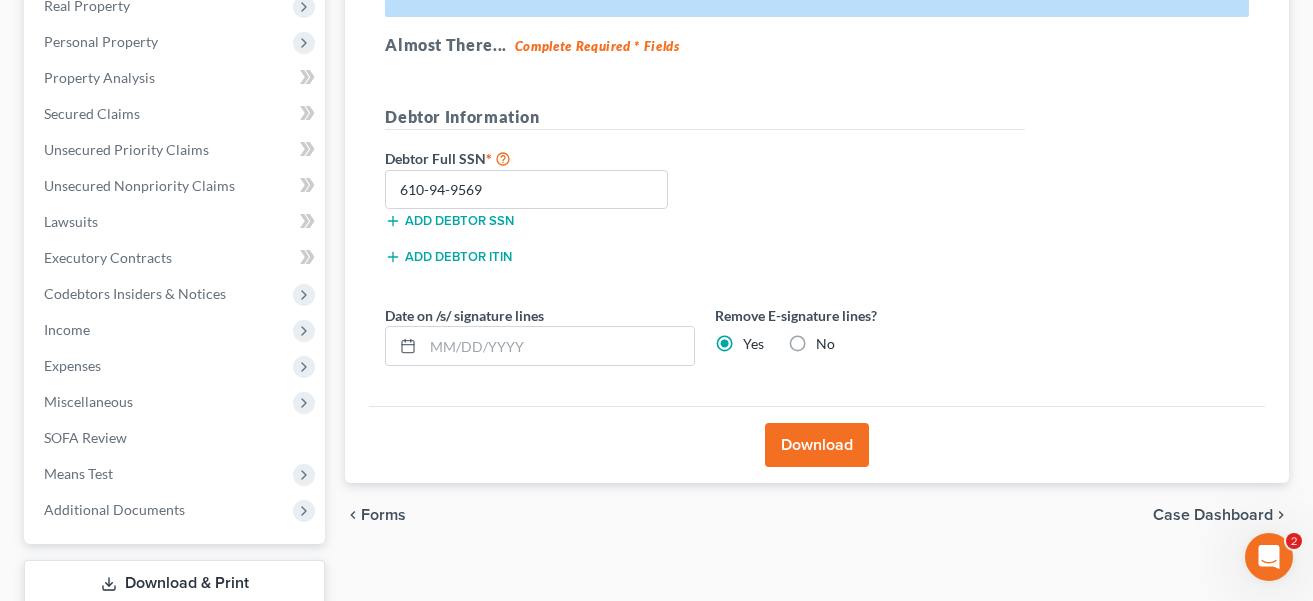click on "Download" at bounding box center [817, 445] 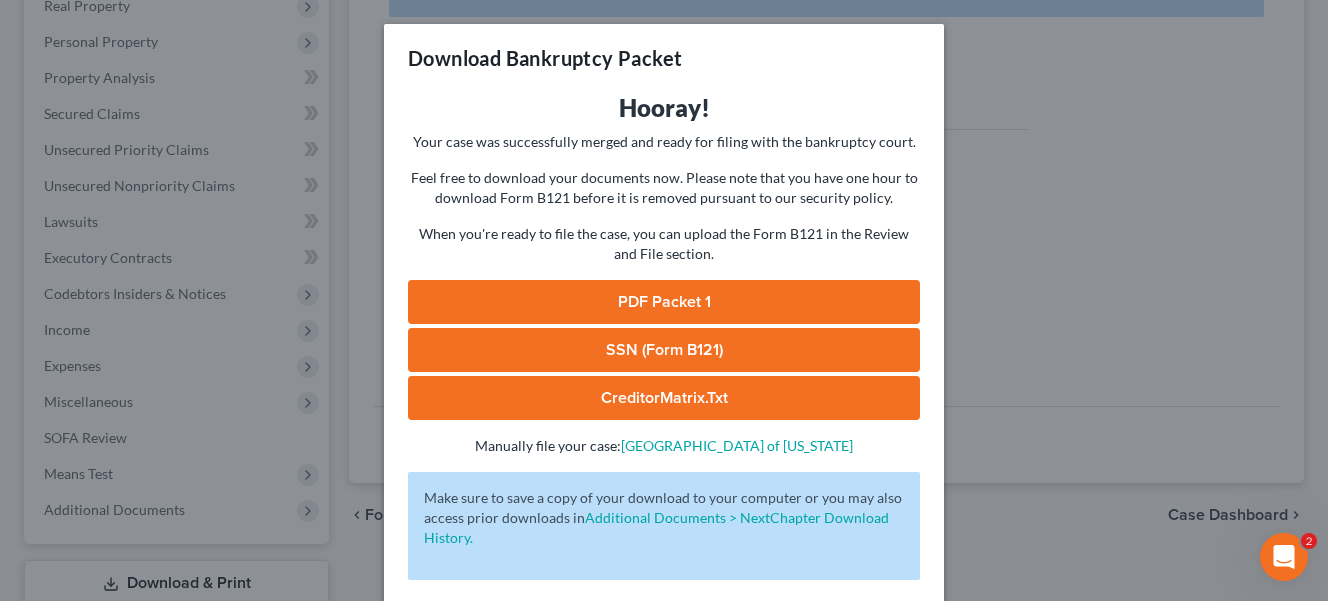 click on "SSN (Form B121)" at bounding box center [664, 350] 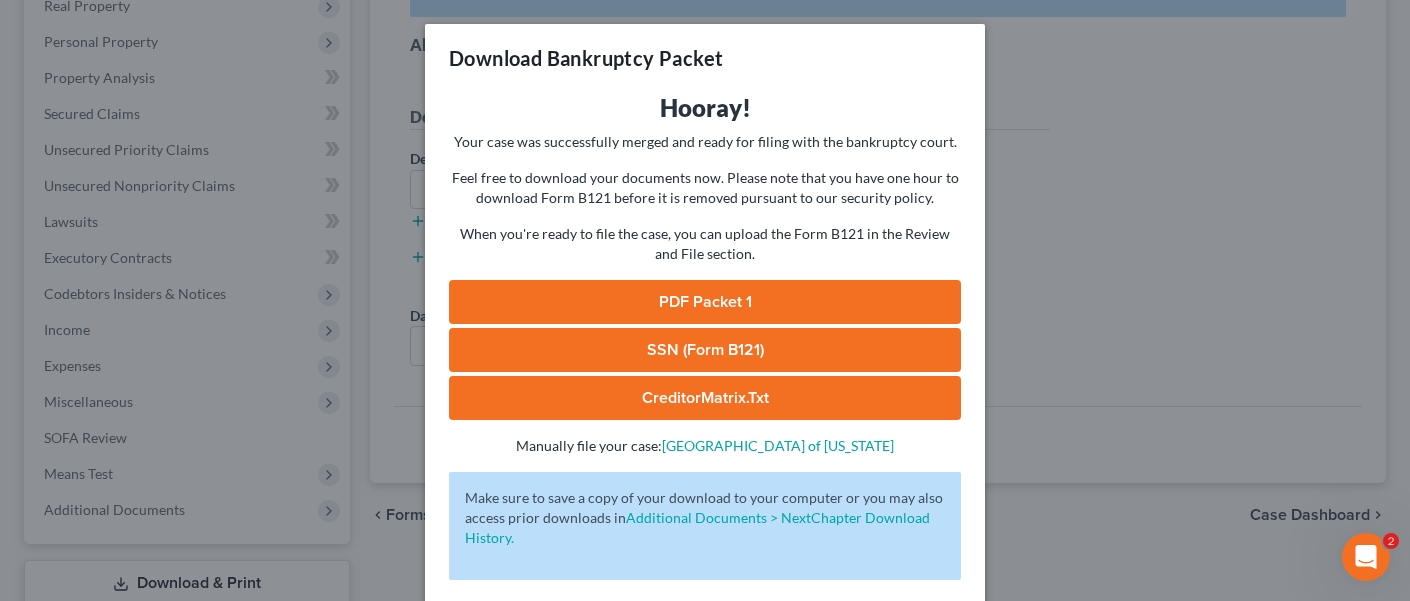 click on "CreditorMatrix.txt" at bounding box center (705, 398) 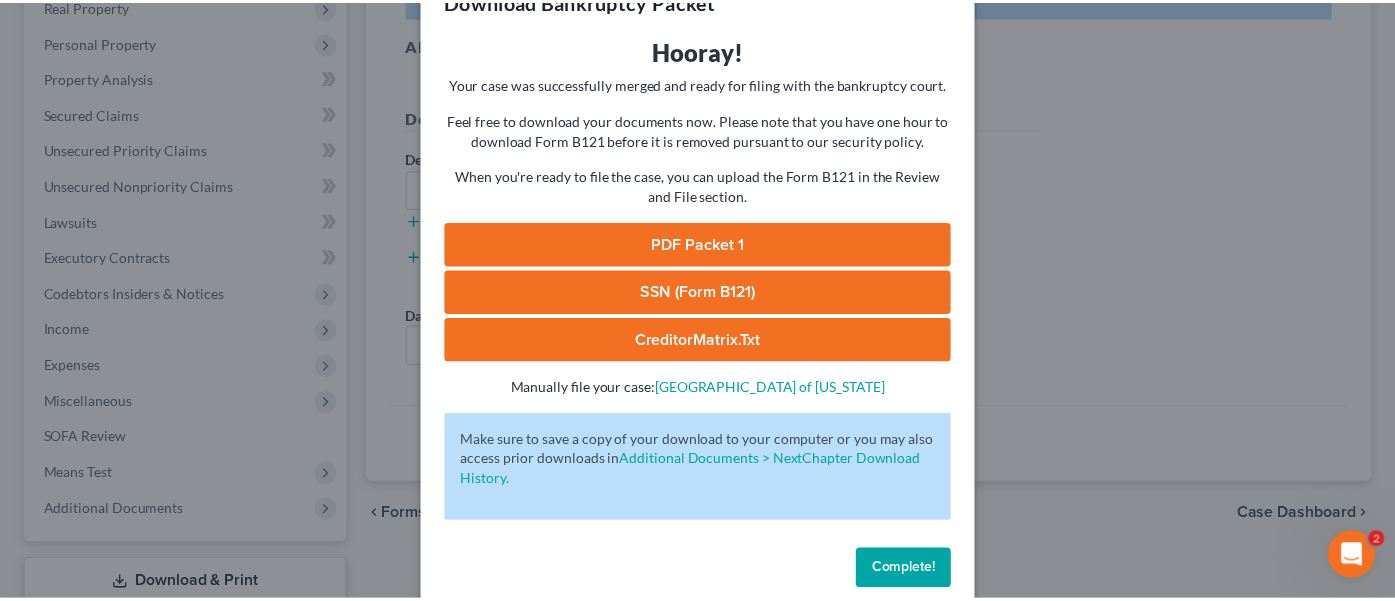 scroll, scrollTop: 87, scrollLeft: 0, axis: vertical 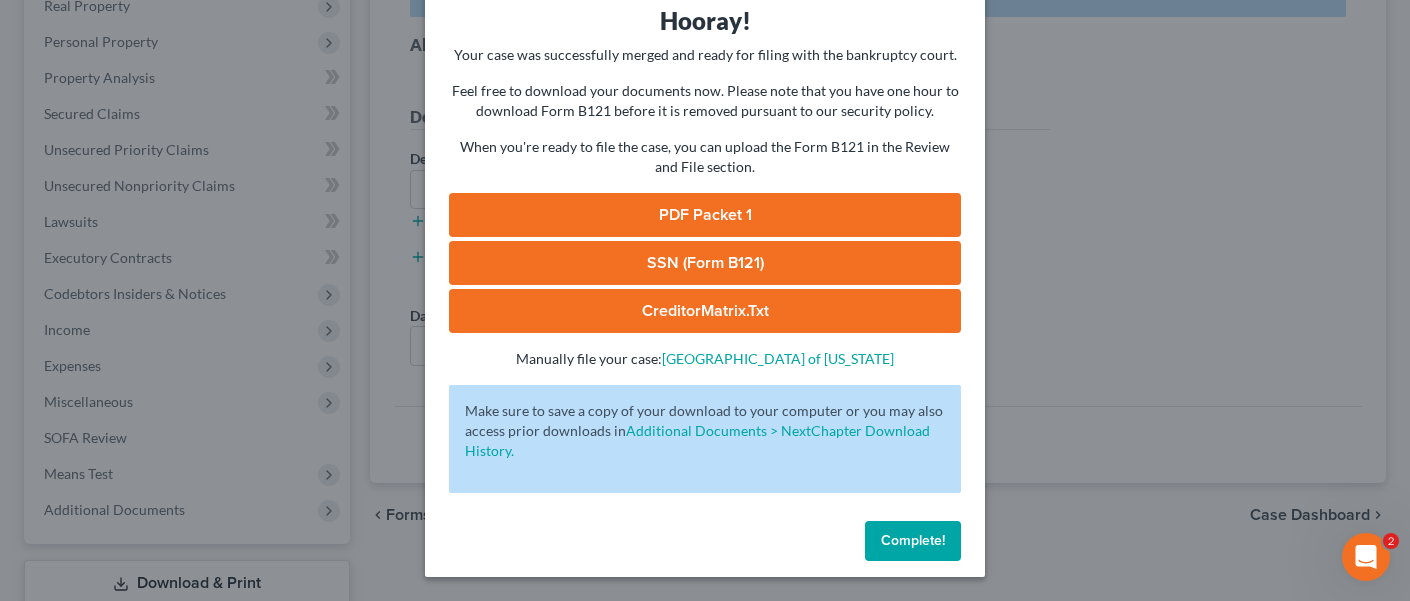 click on "Complete!" at bounding box center [913, 540] 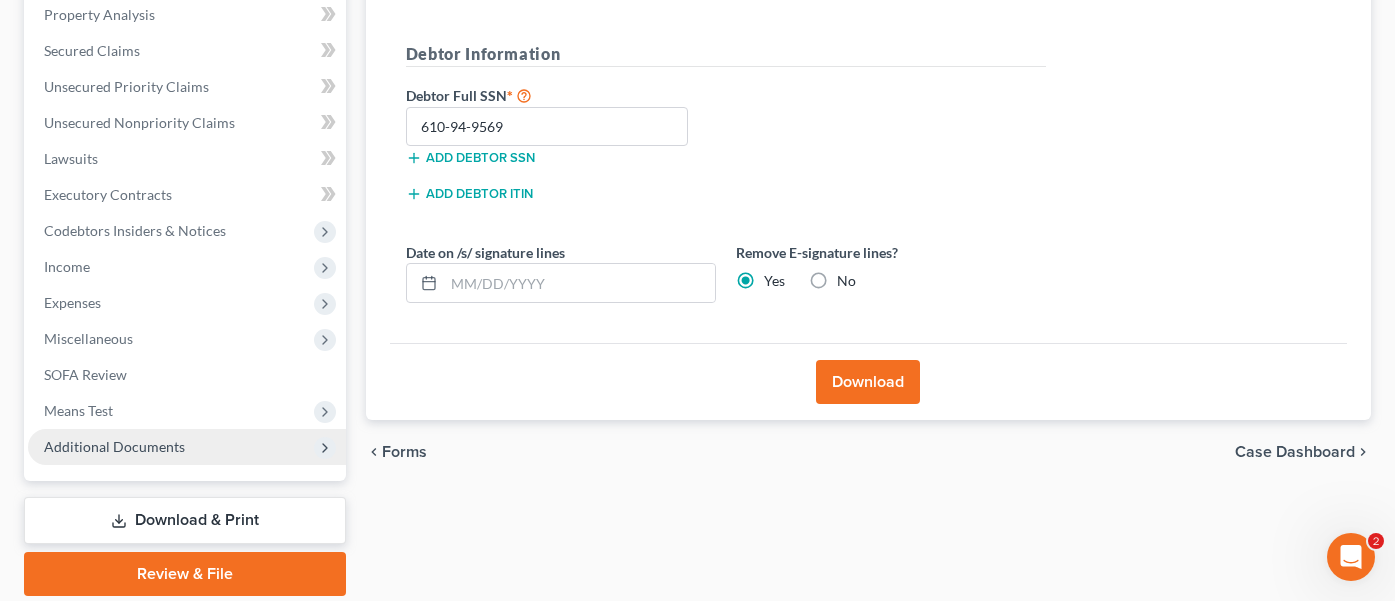 scroll, scrollTop: 498, scrollLeft: 0, axis: vertical 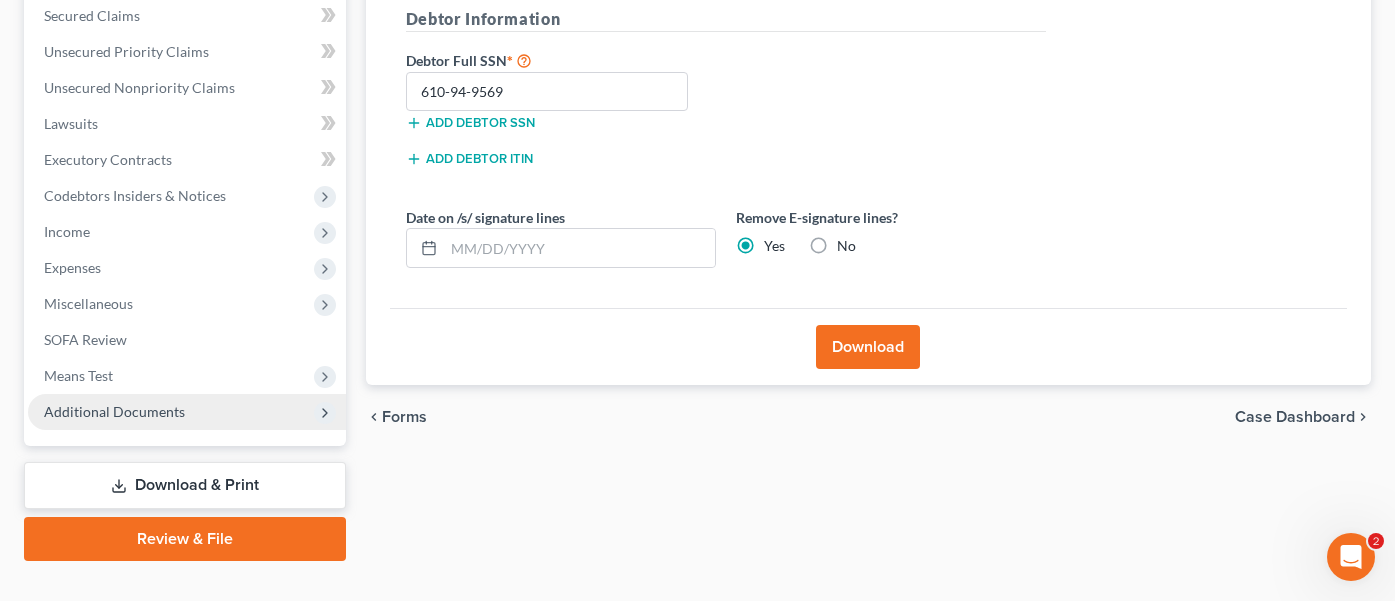 click on "Additional Documents" at bounding box center [187, 412] 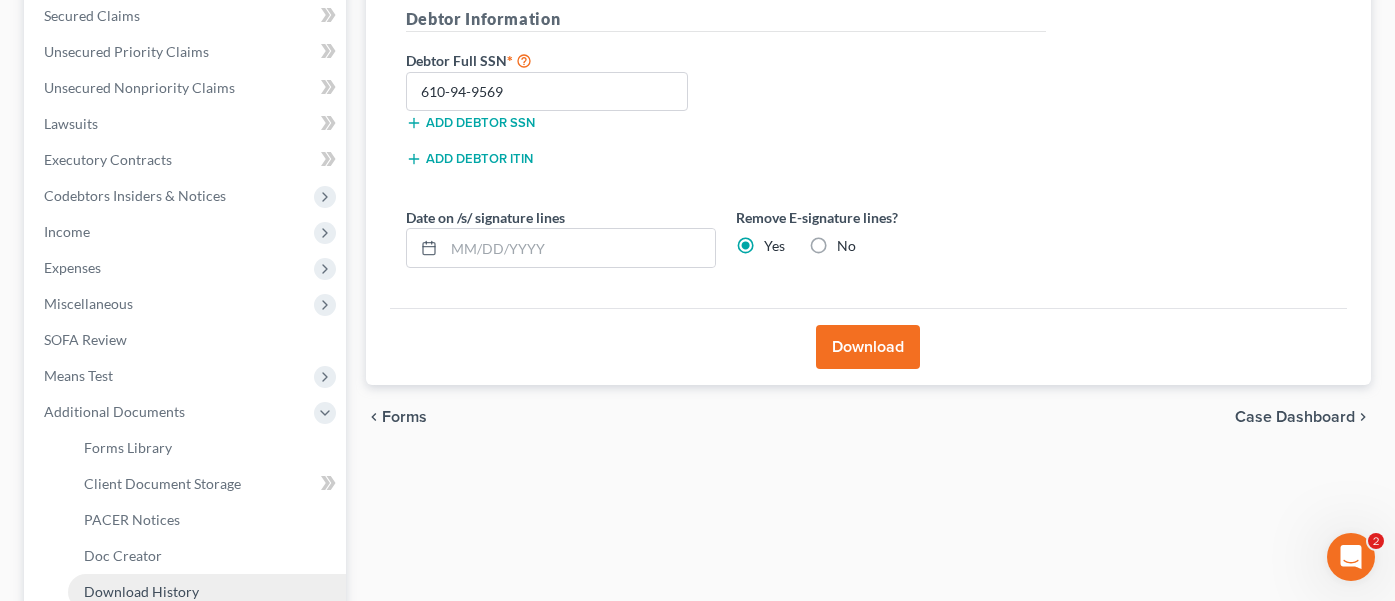 drag, startPoint x: 210, startPoint y: 557, endPoint x: 188, endPoint y: 554, distance: 22.203604 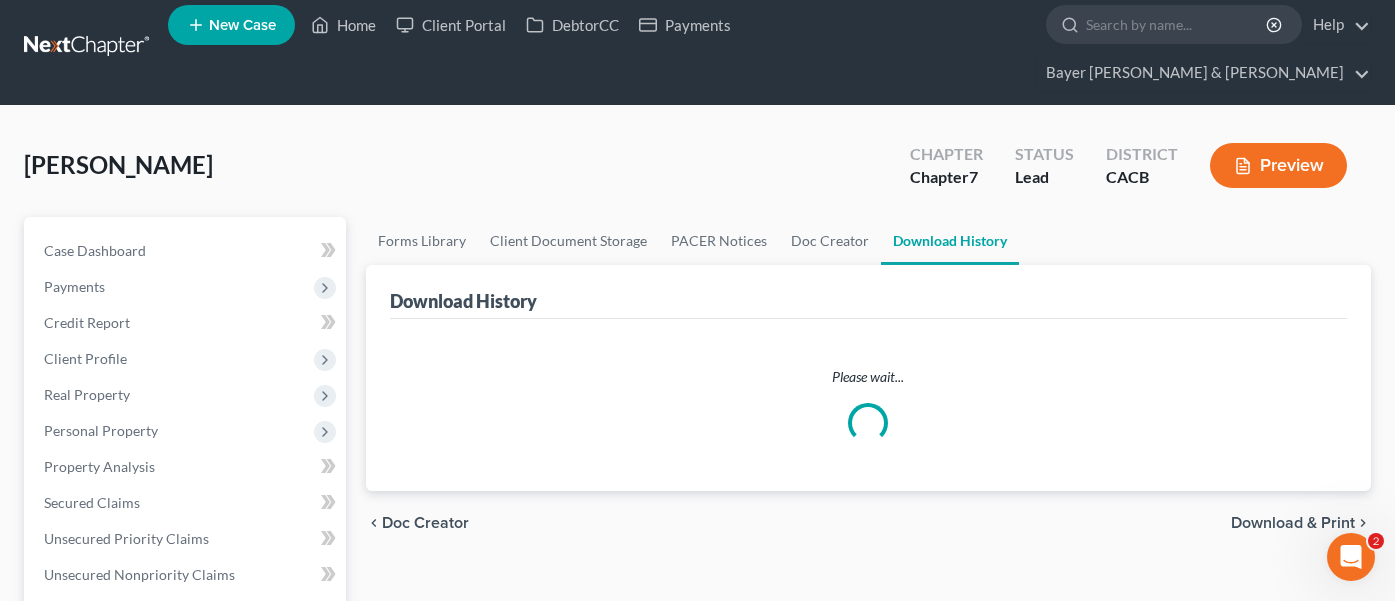 scroll, scrollTop: 0, scrollLeft: 0, axis: both 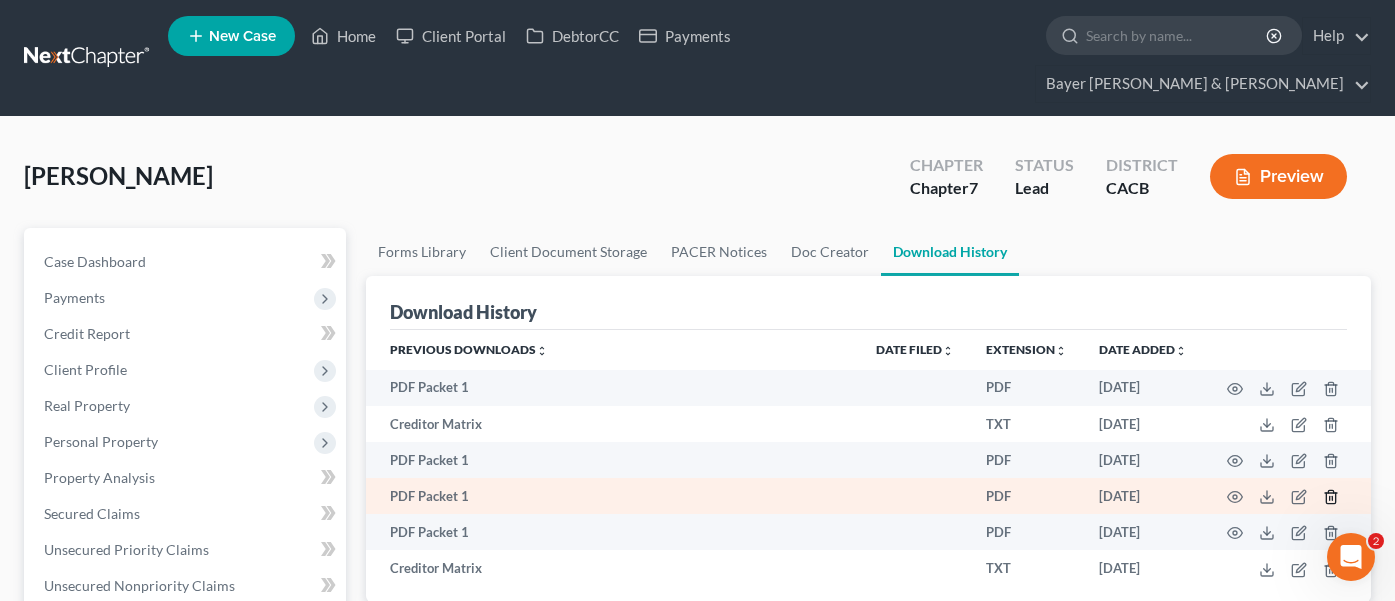 click 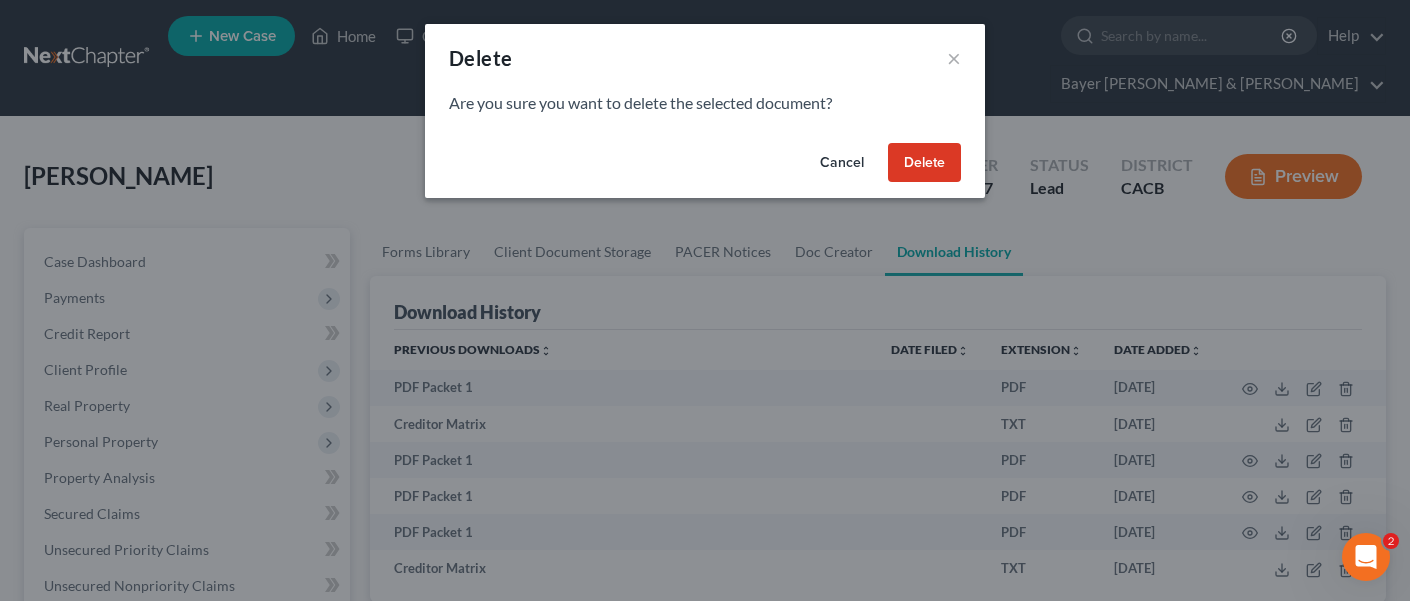 click on "Delete" at bounding box center (924, 163) 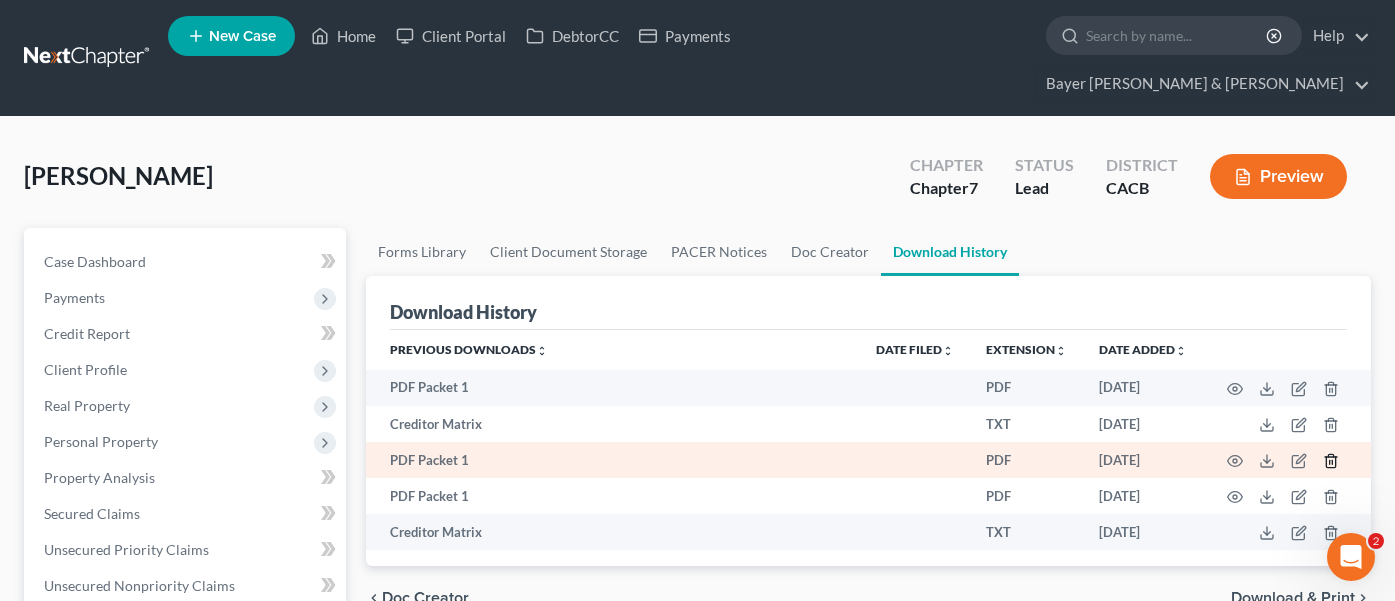 click 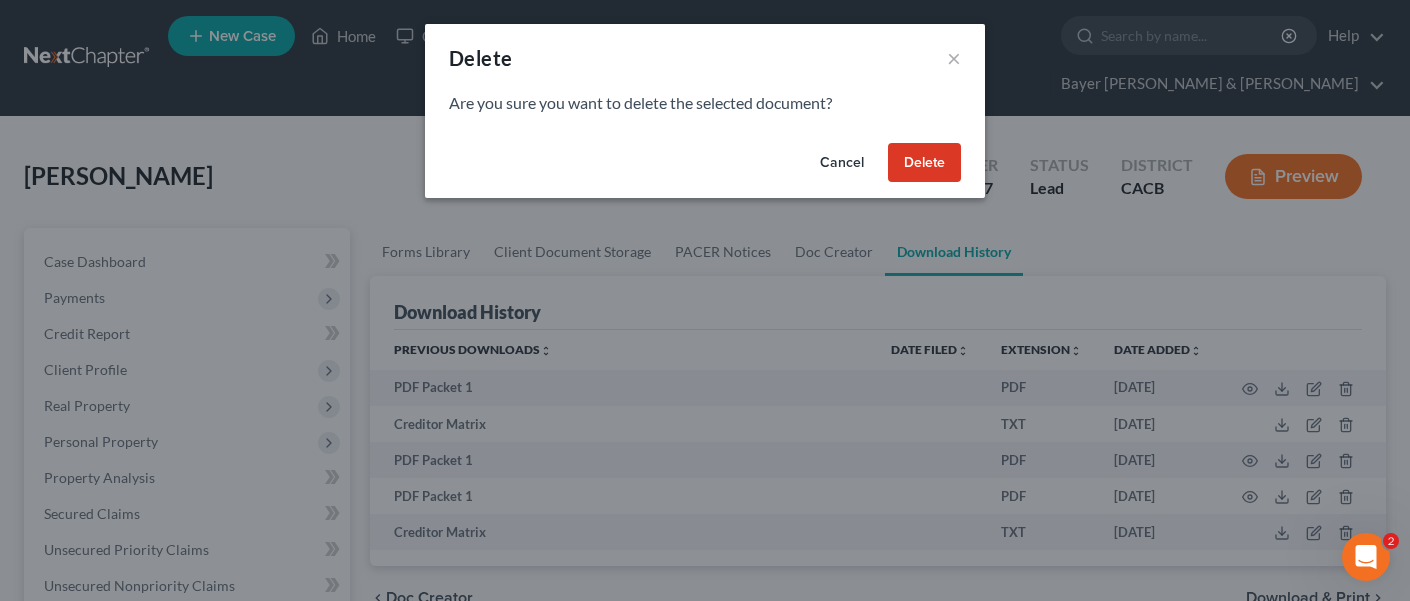 click on "Delete" at bounding box center (924, 163) 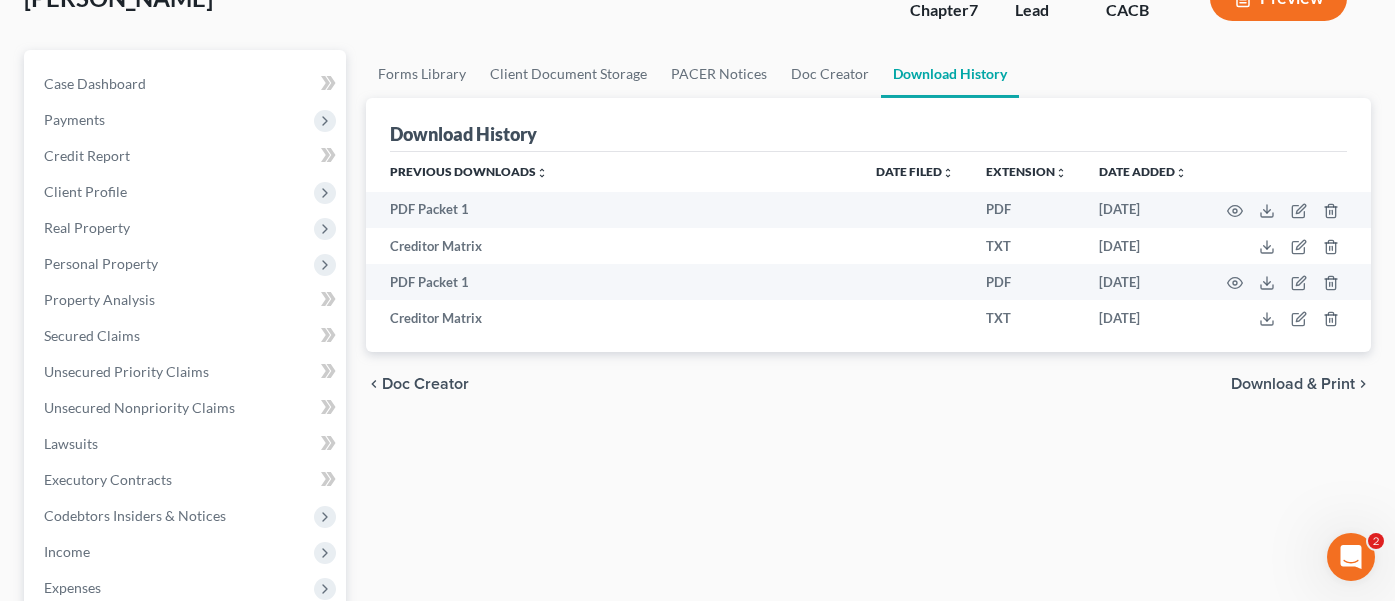 scroll, scrollTop: 0, scrollLeft: 0, axis: both 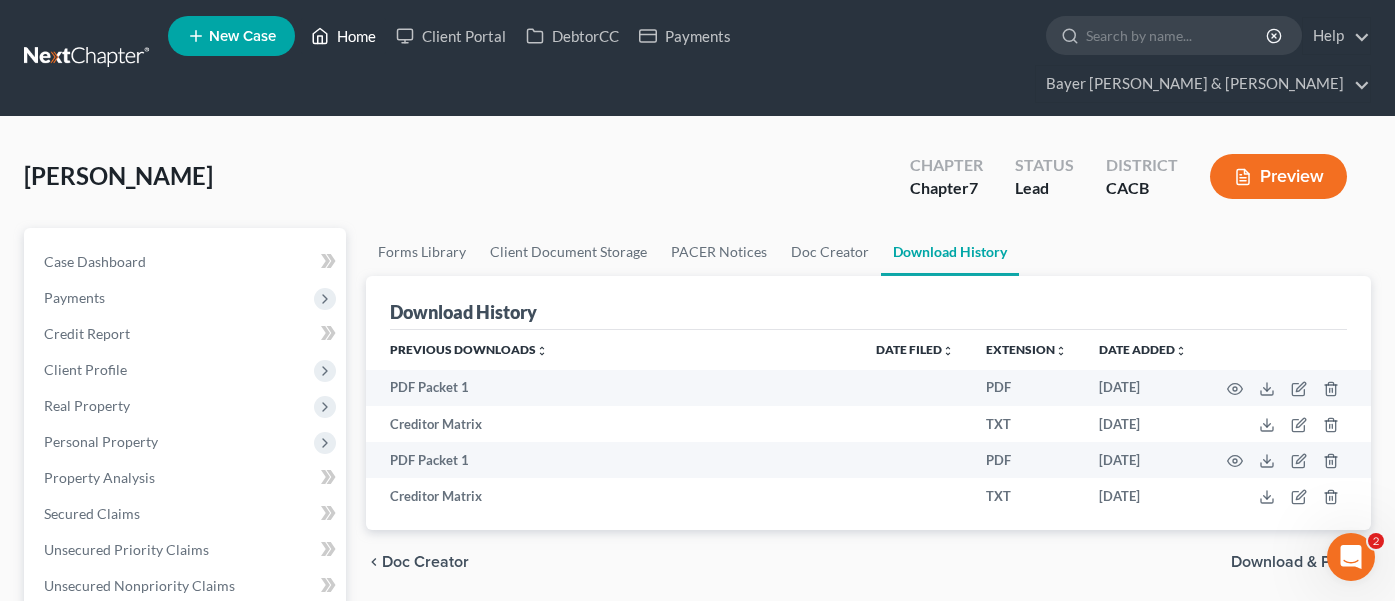 click on "Home" at bounding box center (343, 36) 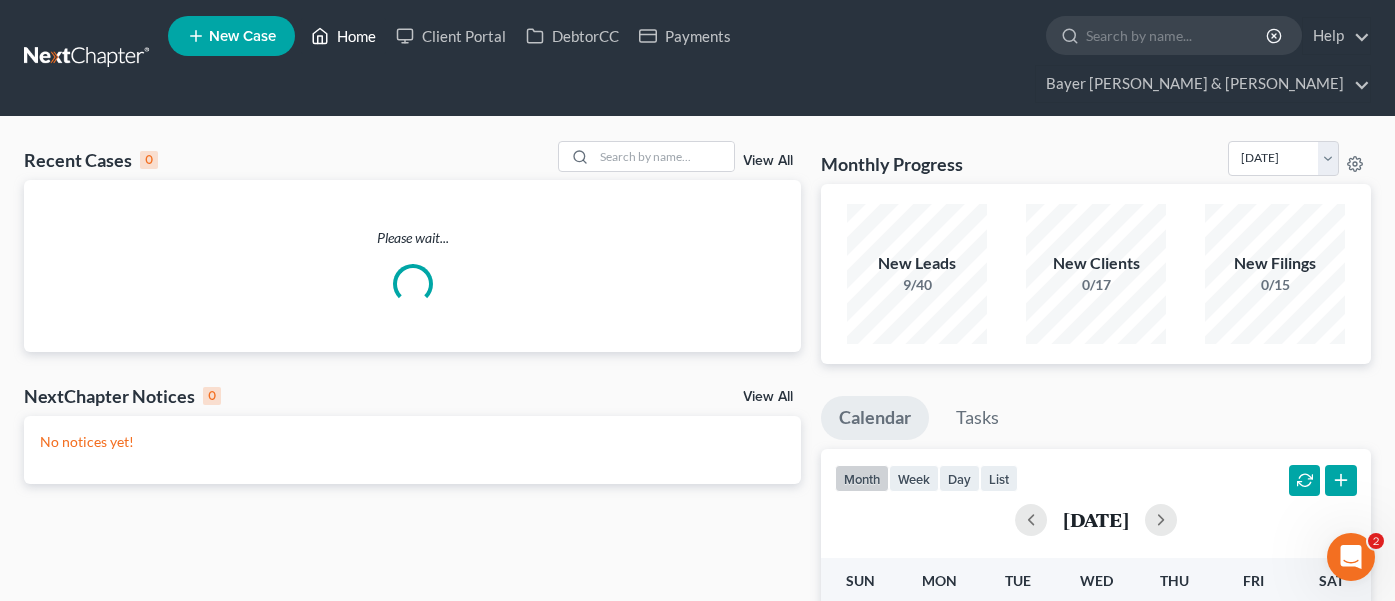 click on "Home" at bounding box center (343, 36) 